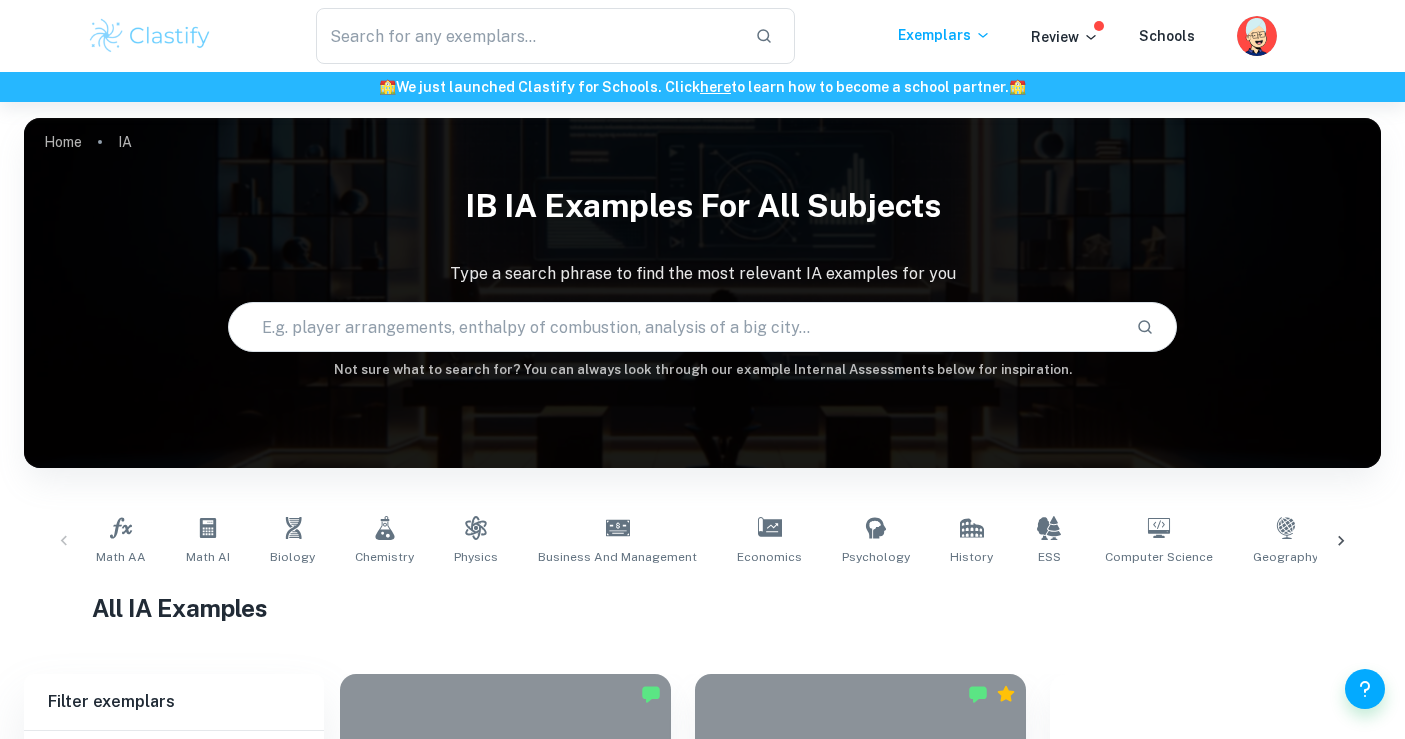 scroll, scrollTop: 0, scrollLeft: 0, axis: both 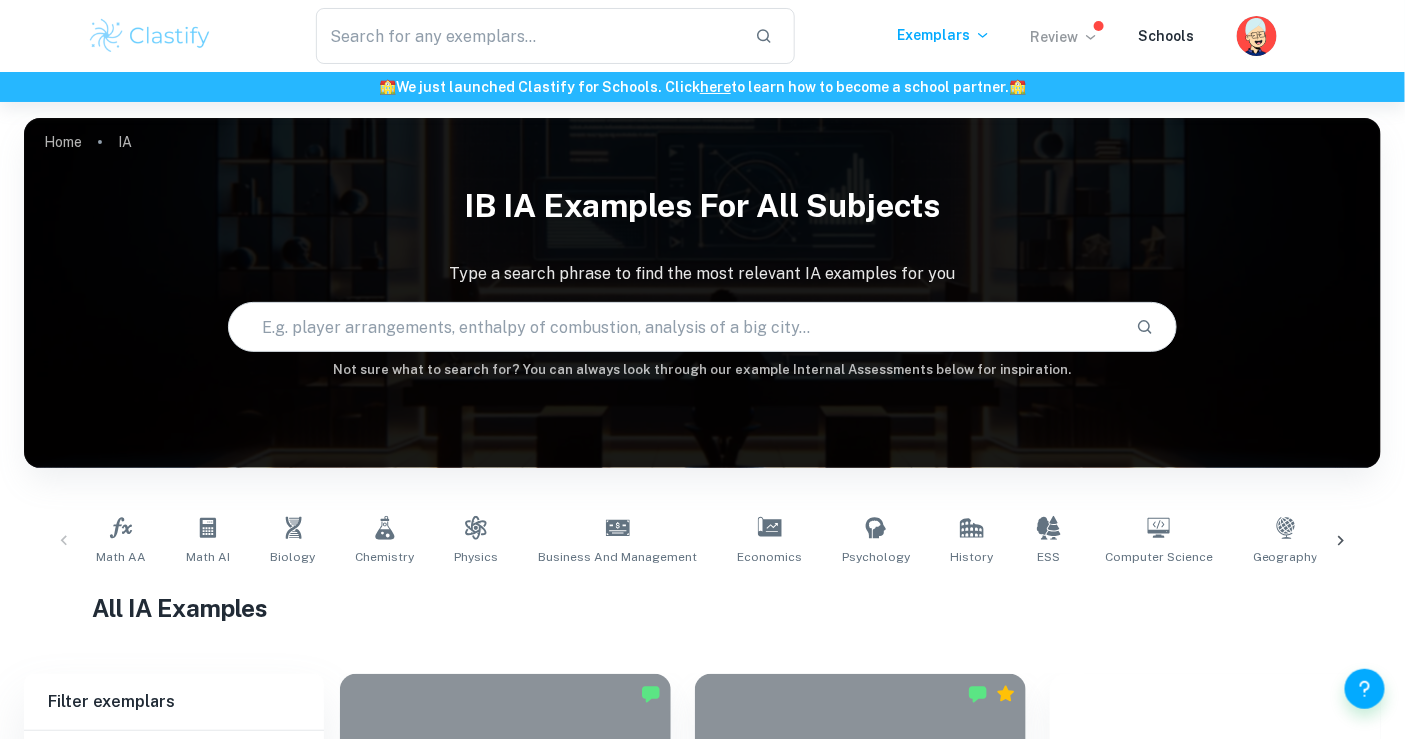 click on "Review" at bounding box center [1065, 37] 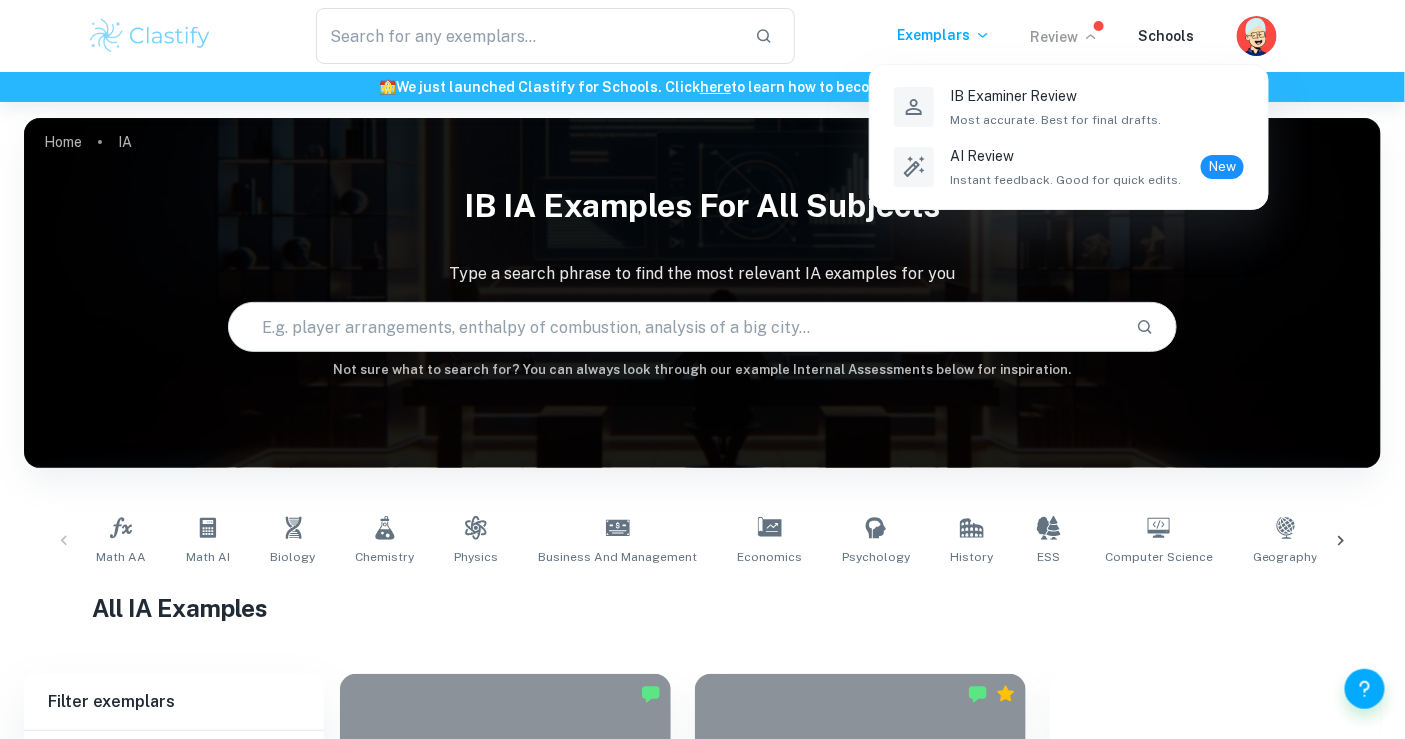click at bounding box center [702, 369] 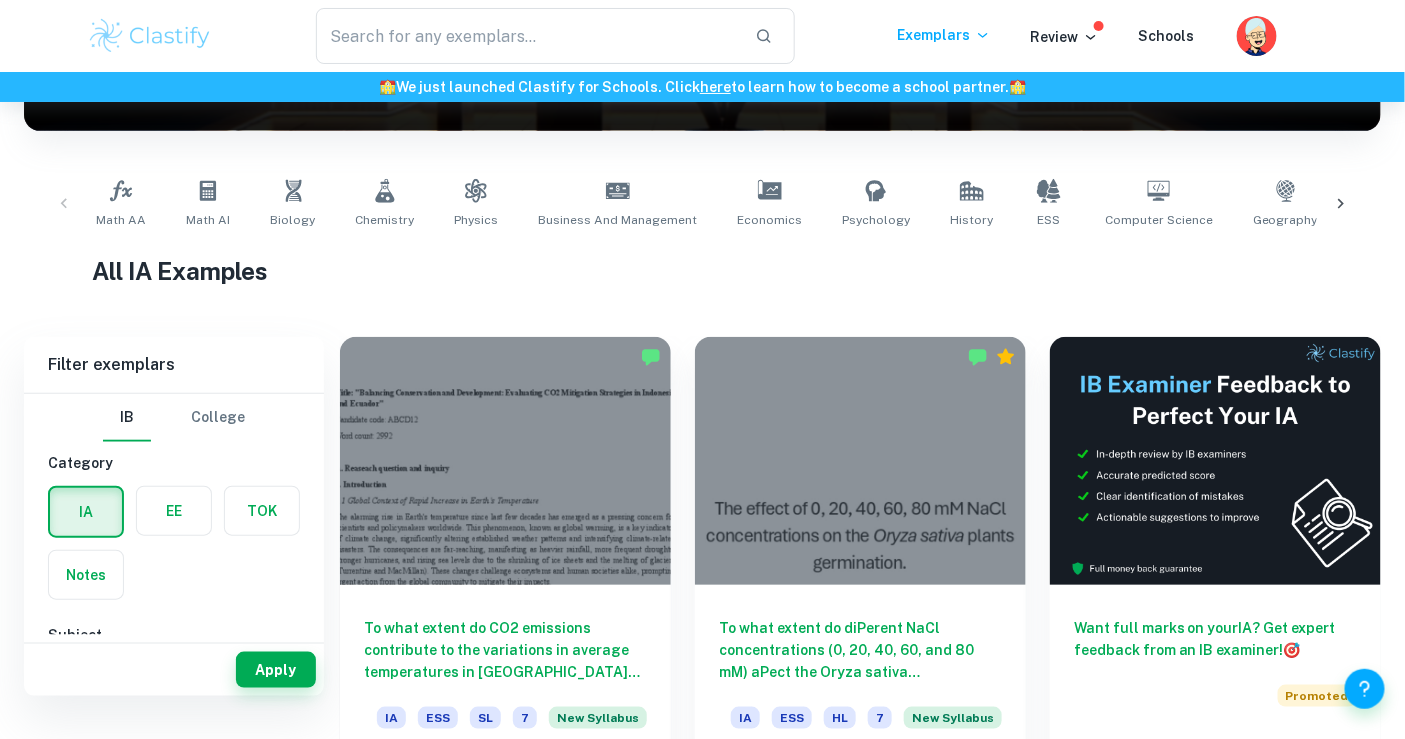 scroll, scrollTop: 301, scrollLeft: 0, axis: vertical 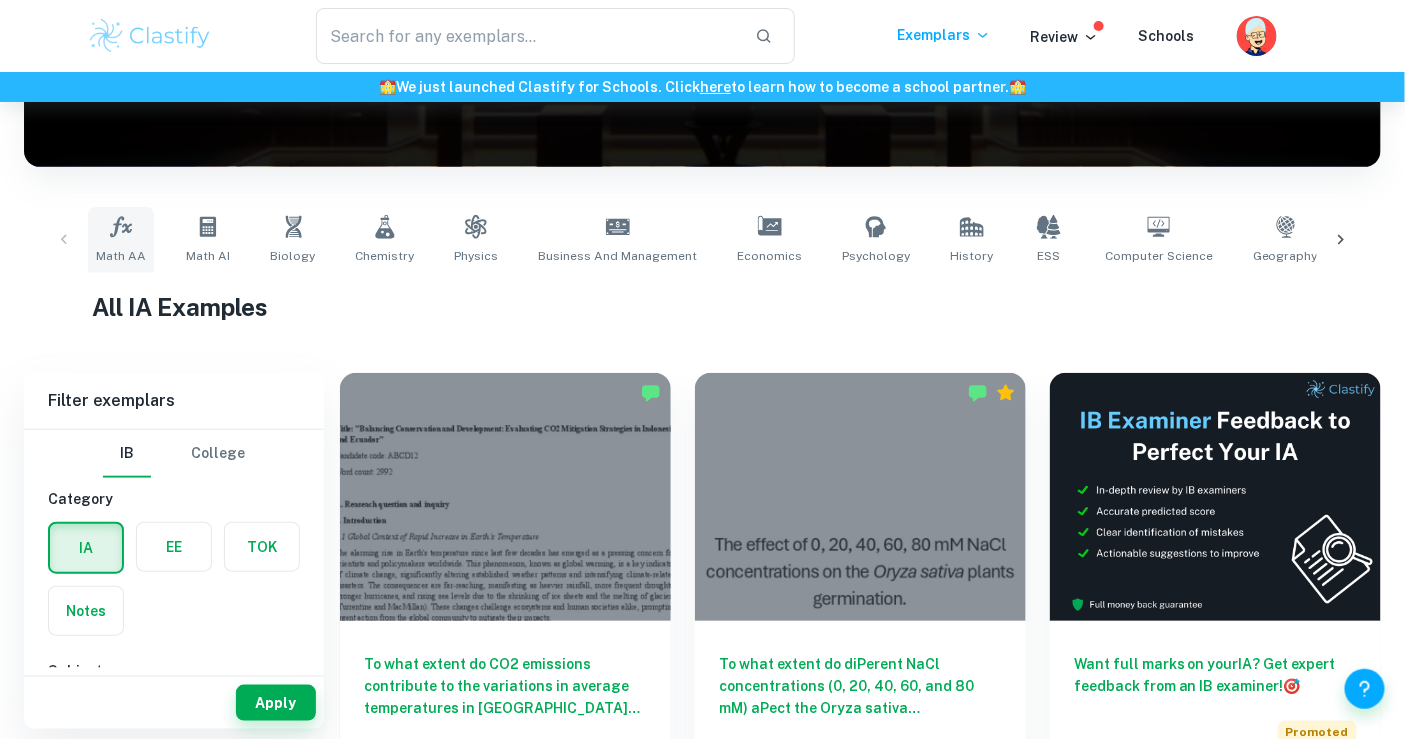 click 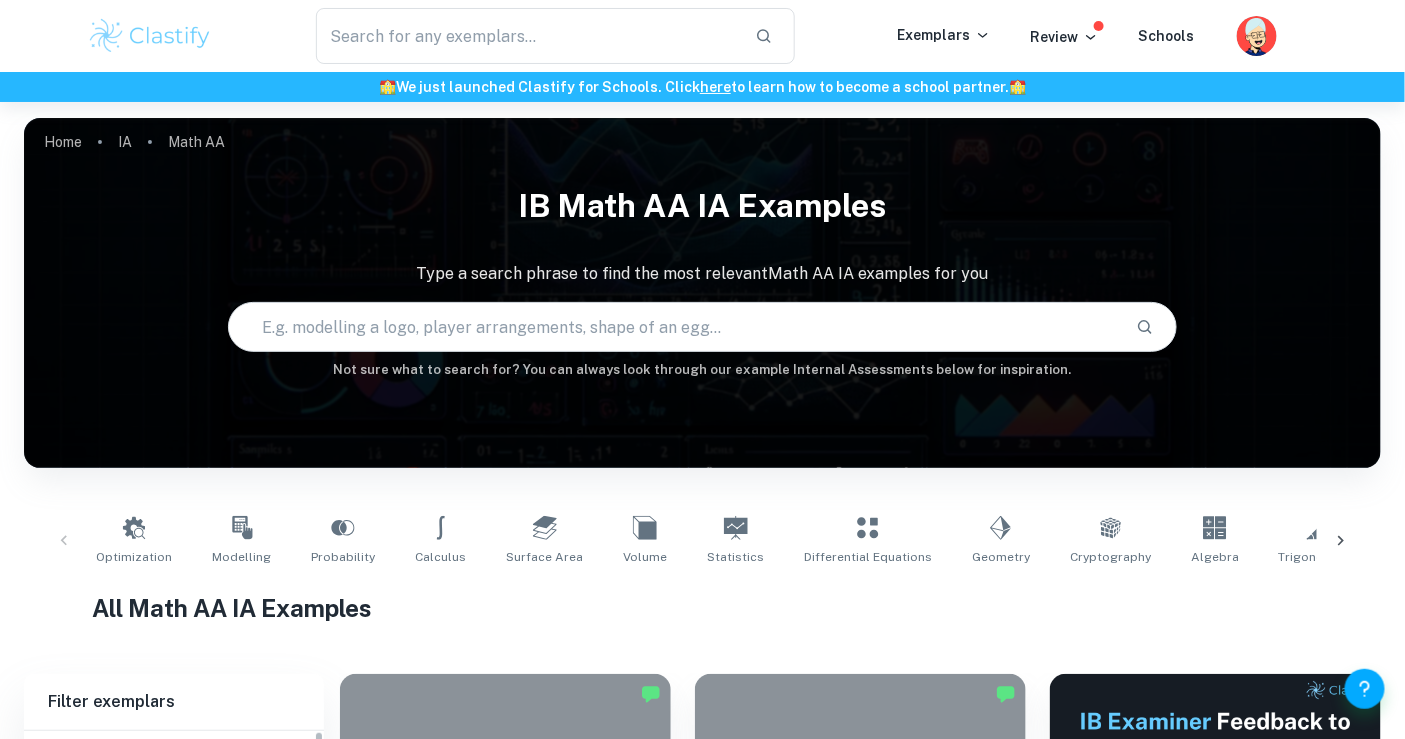 scroll, scrollTop: 961, scrollLeft: 0, axis: vertical 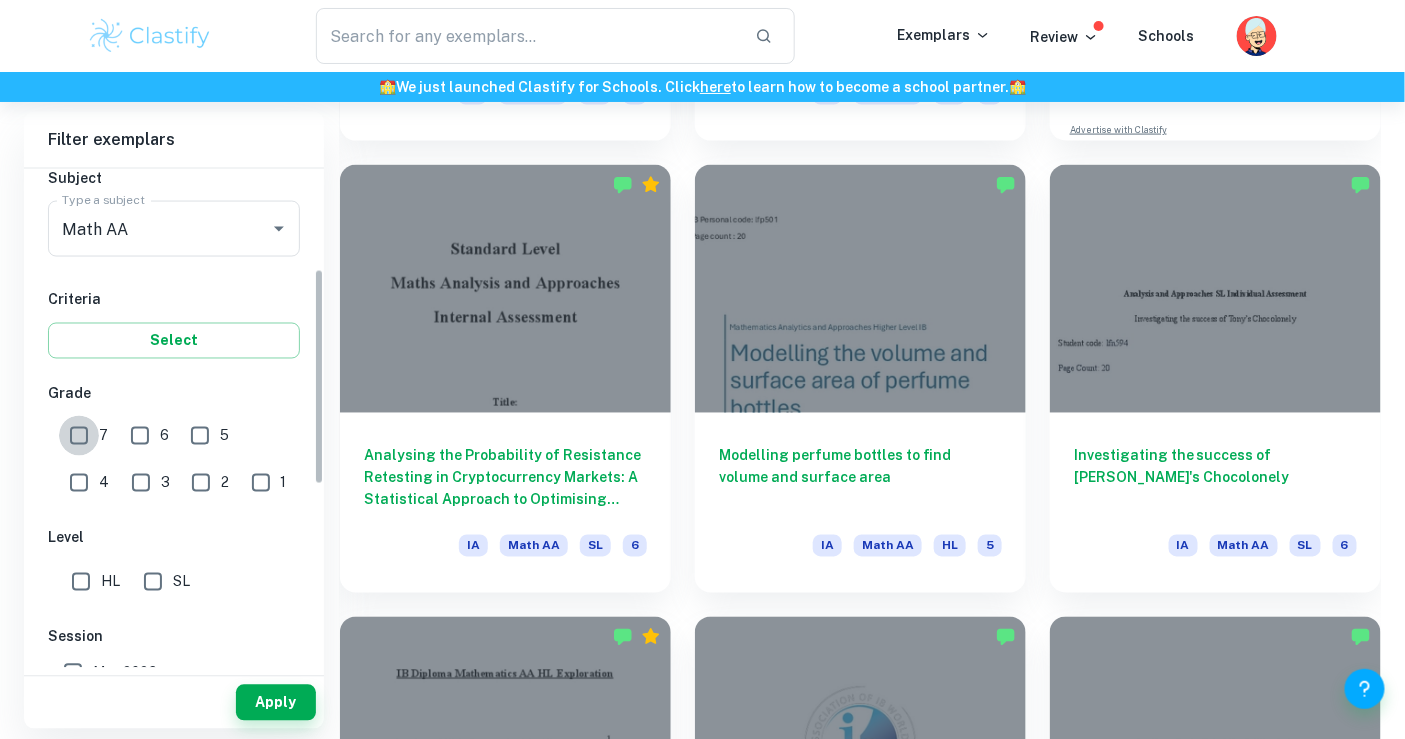 click on "7" at bounding box center [79, 436] 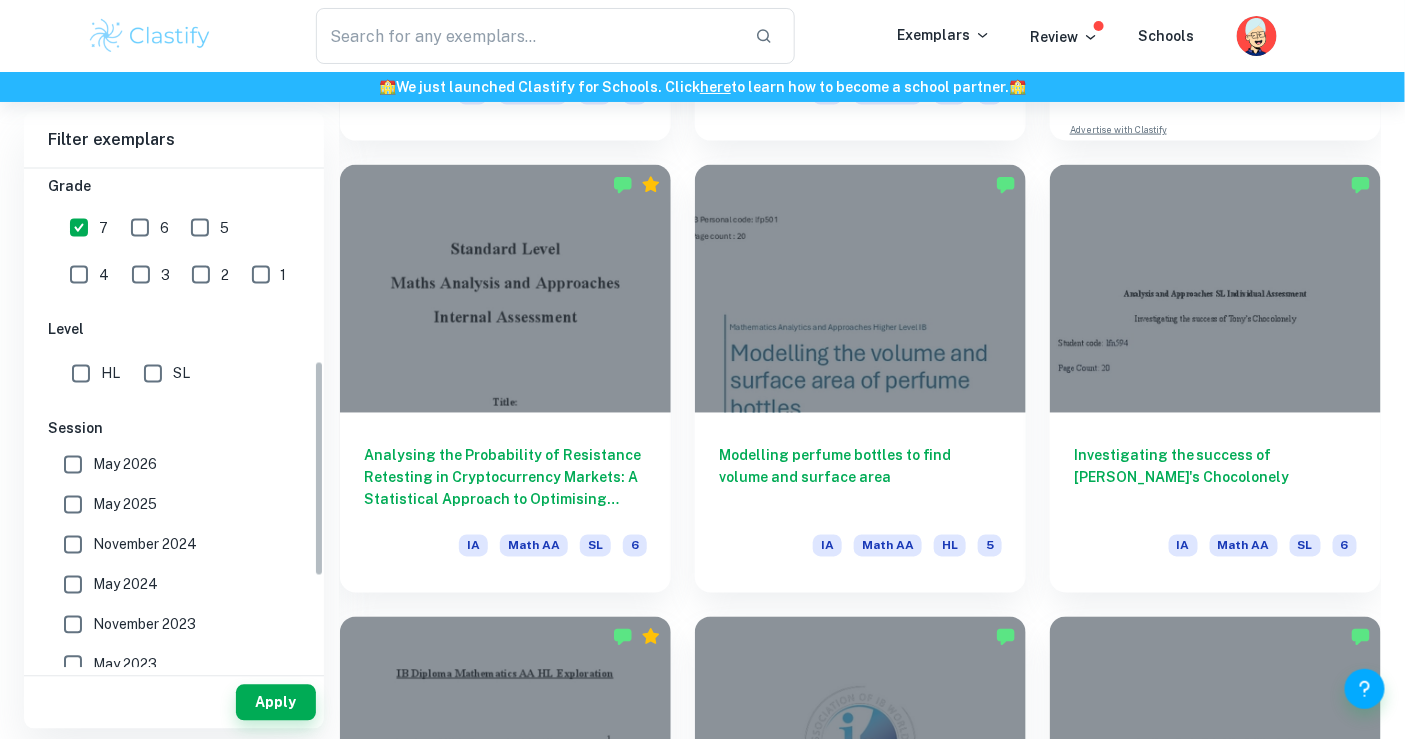 scroll, scrollTop: 442, scrollLeft: 0, axis: vertical 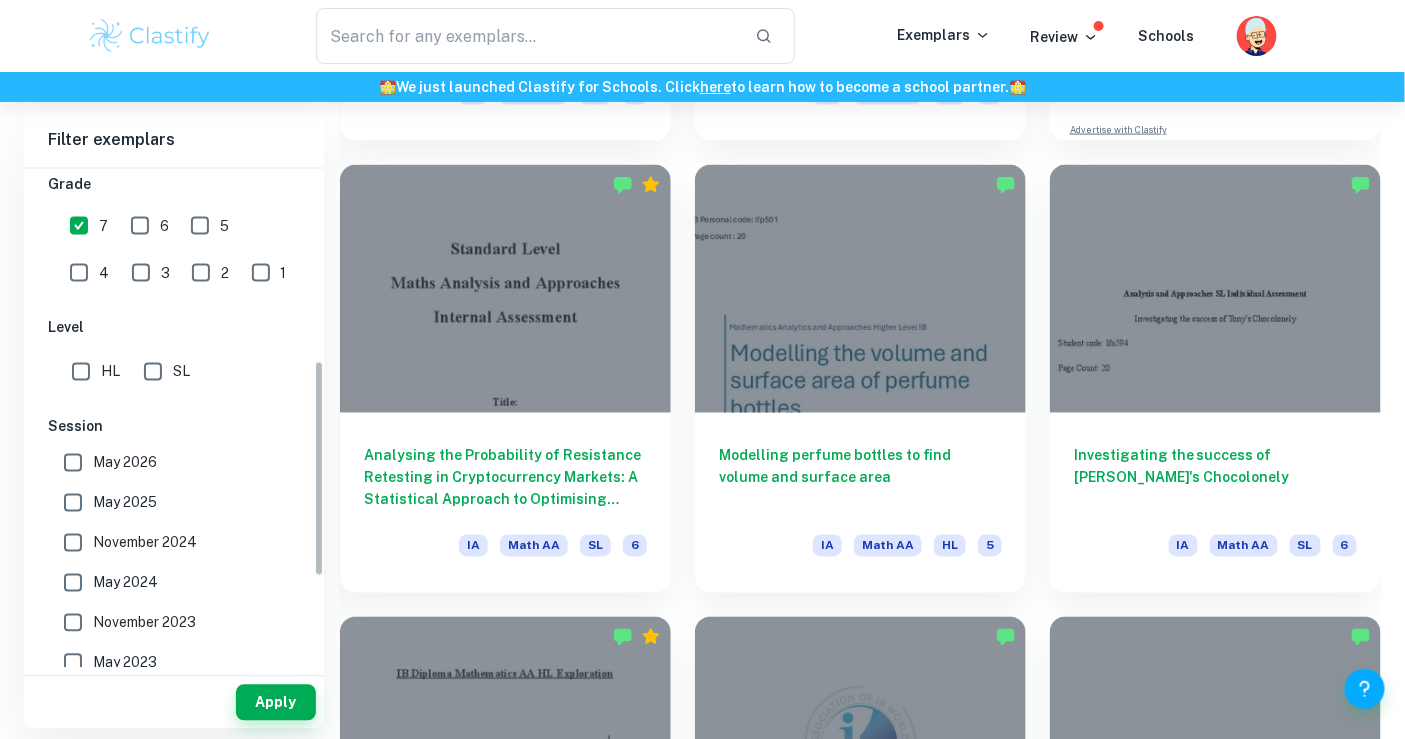 click on "HL" at bounding box center [81, 372] 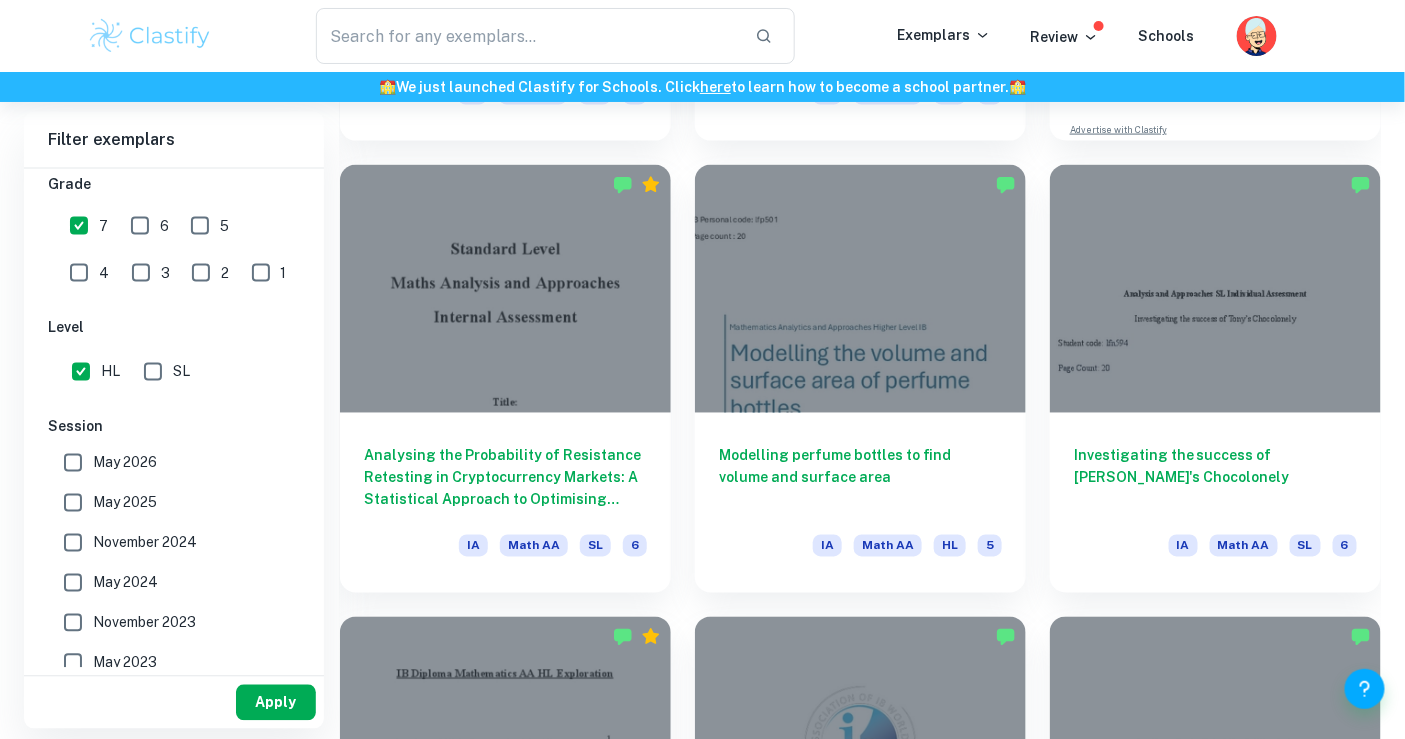 click on "Apply" at bounding box center [276, 703] 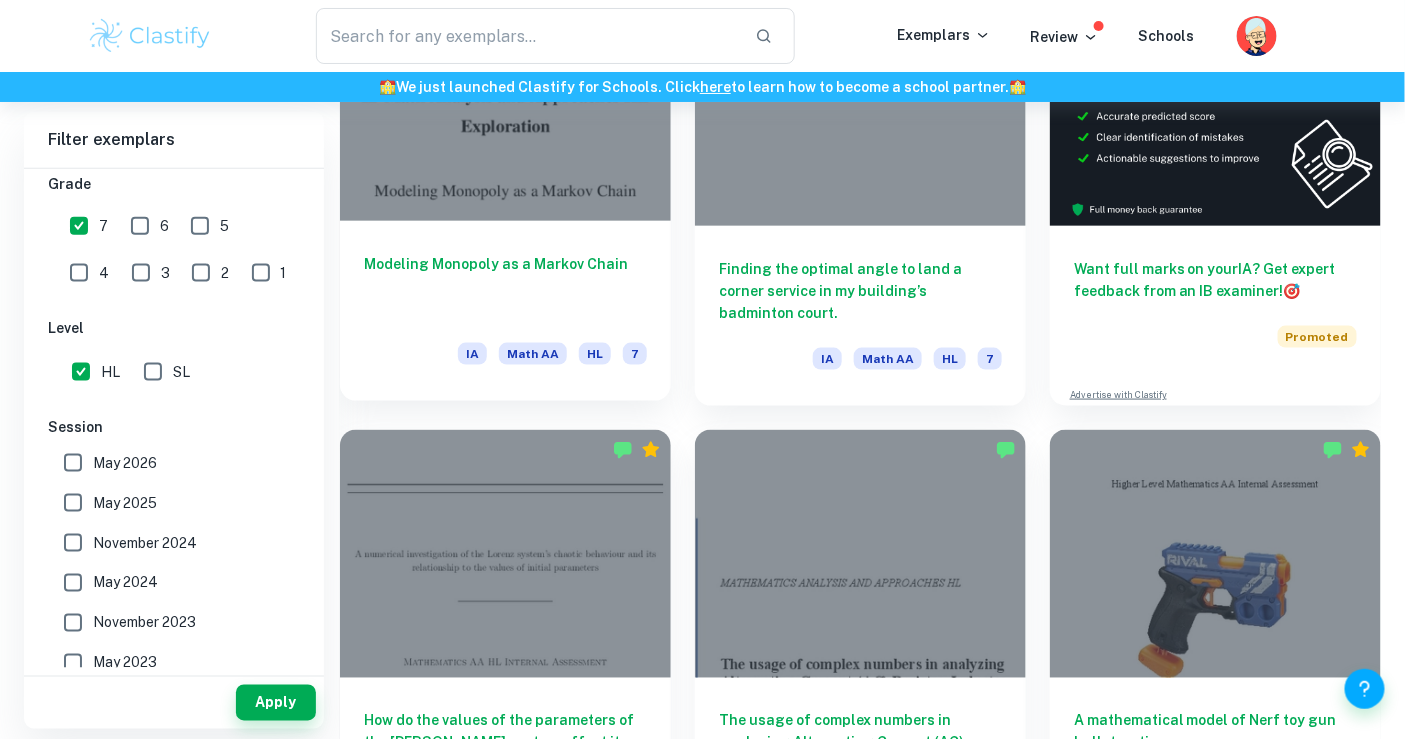 scroll, scrollTop: 766, scrollLeft: 0, axis: vertical 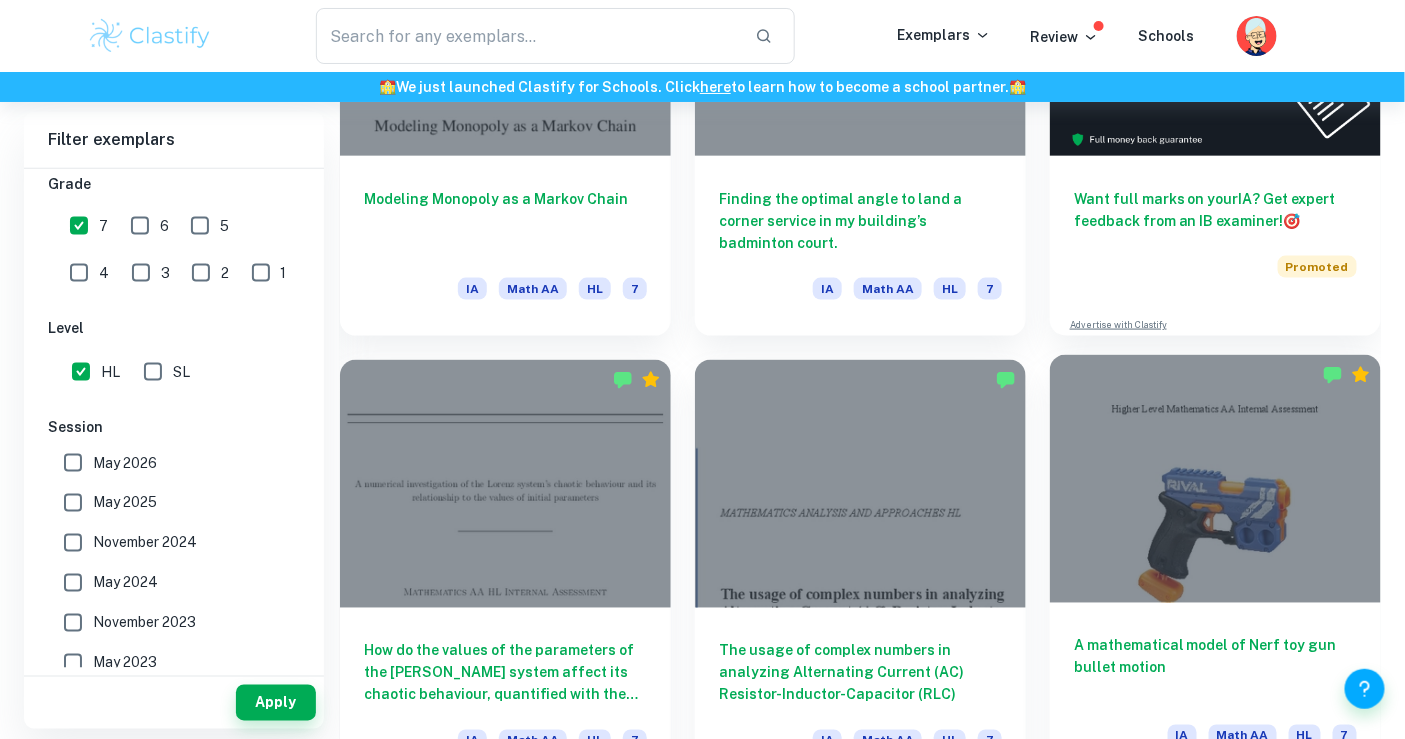 click at bounding box center [1215, 479] 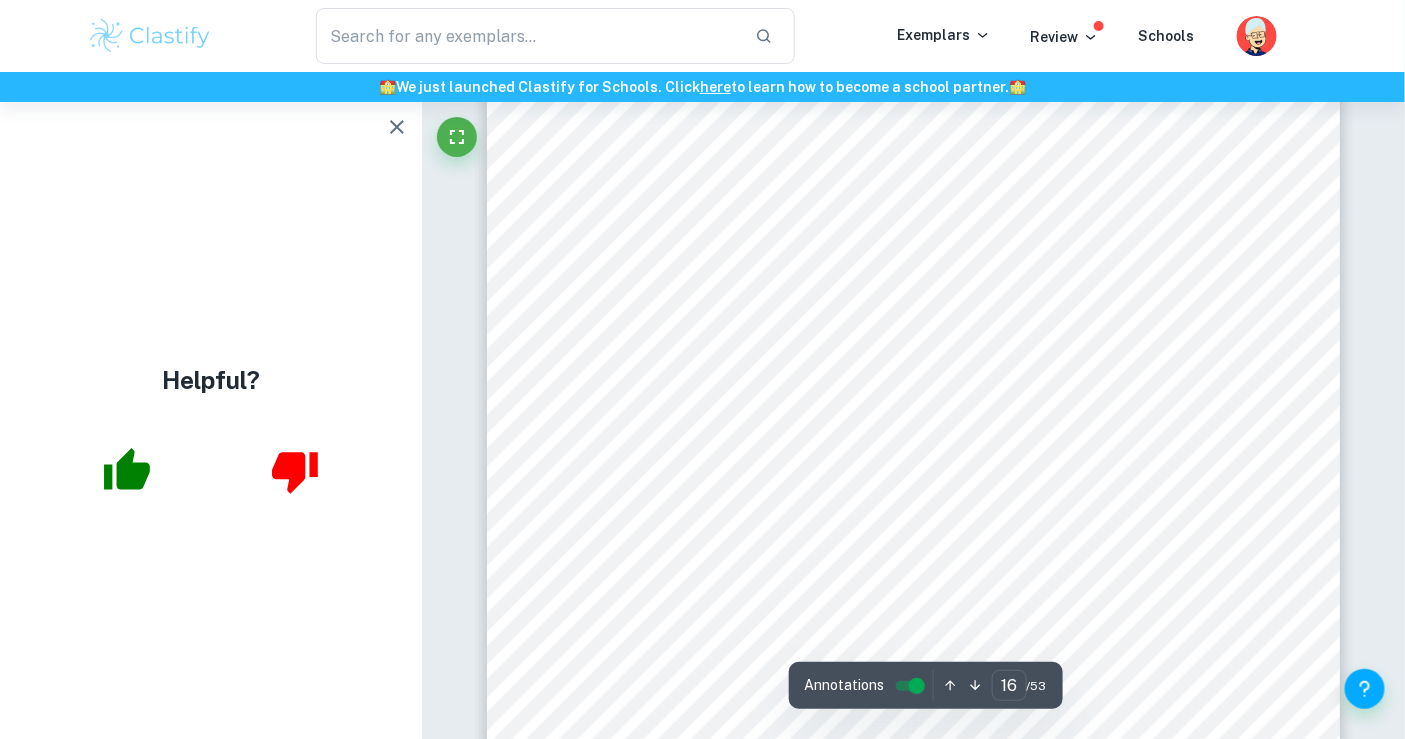 scroll, scrollTop: 18856, scrollLeft: 0, axis: vertical 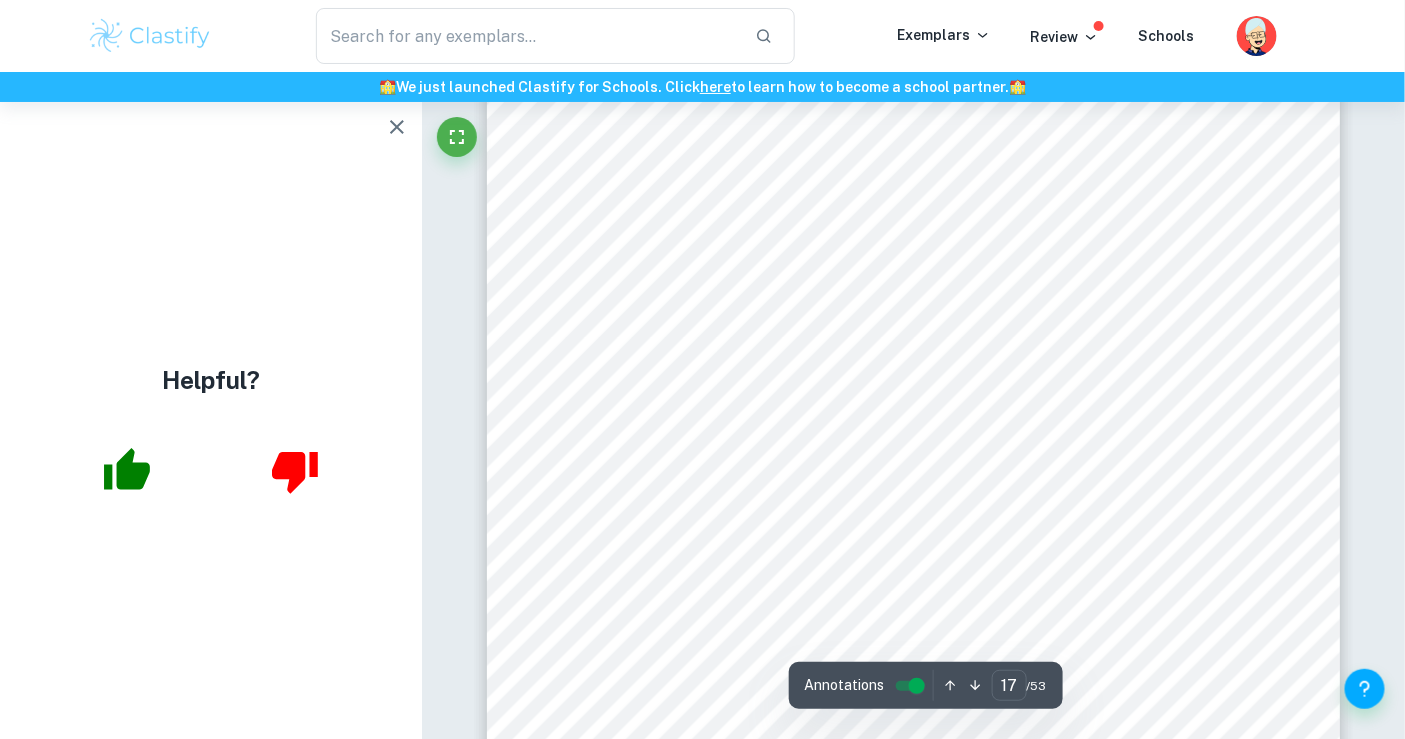 type on "18" 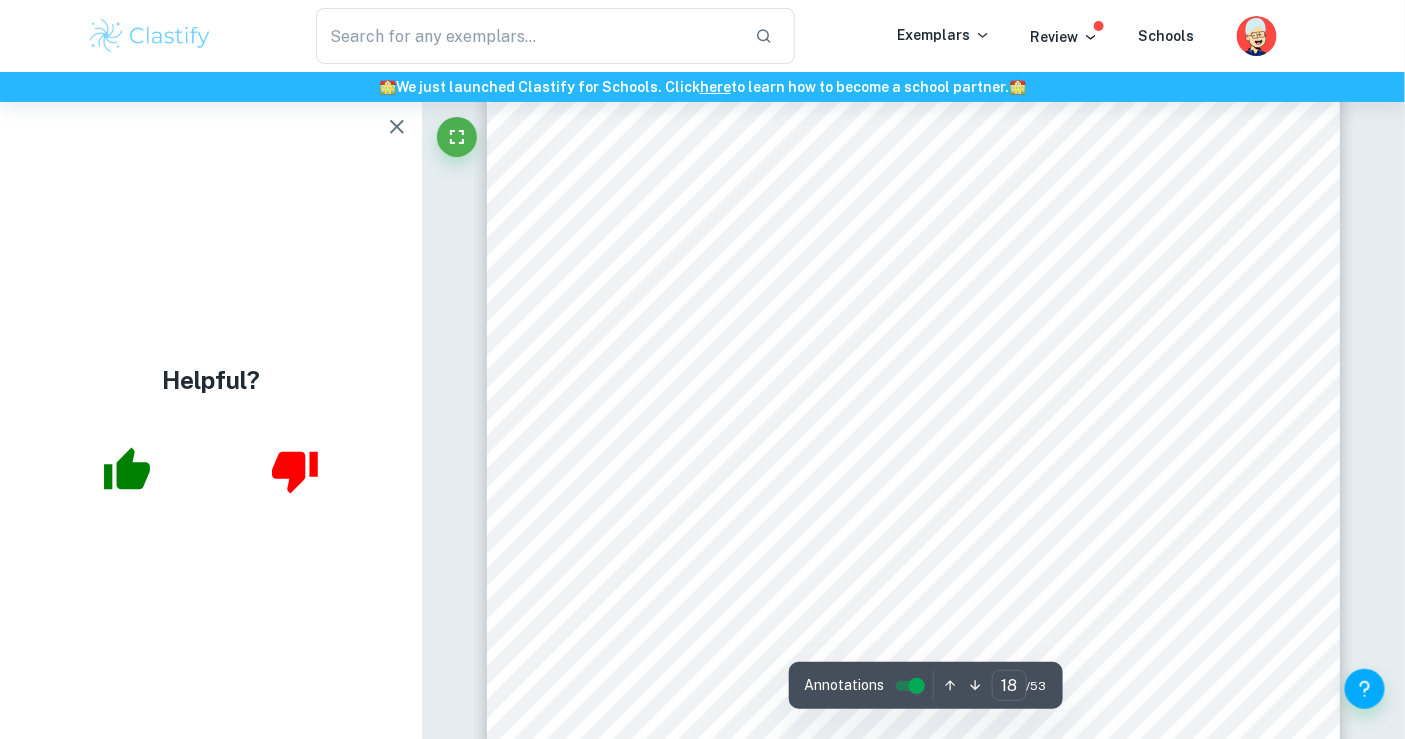 scroll, scrollTop: 20941, scrollLeft: 0, axis: vertical 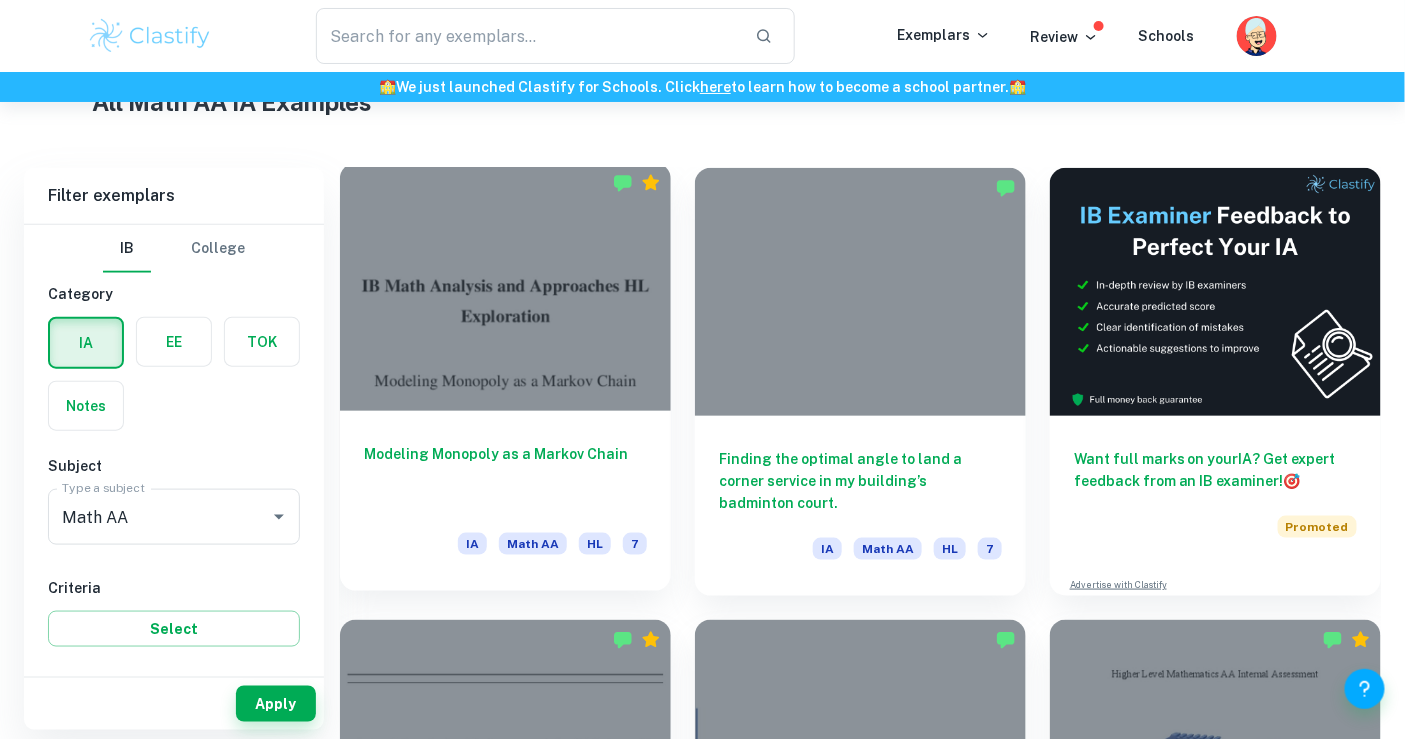click at bounding box center [505, 287] 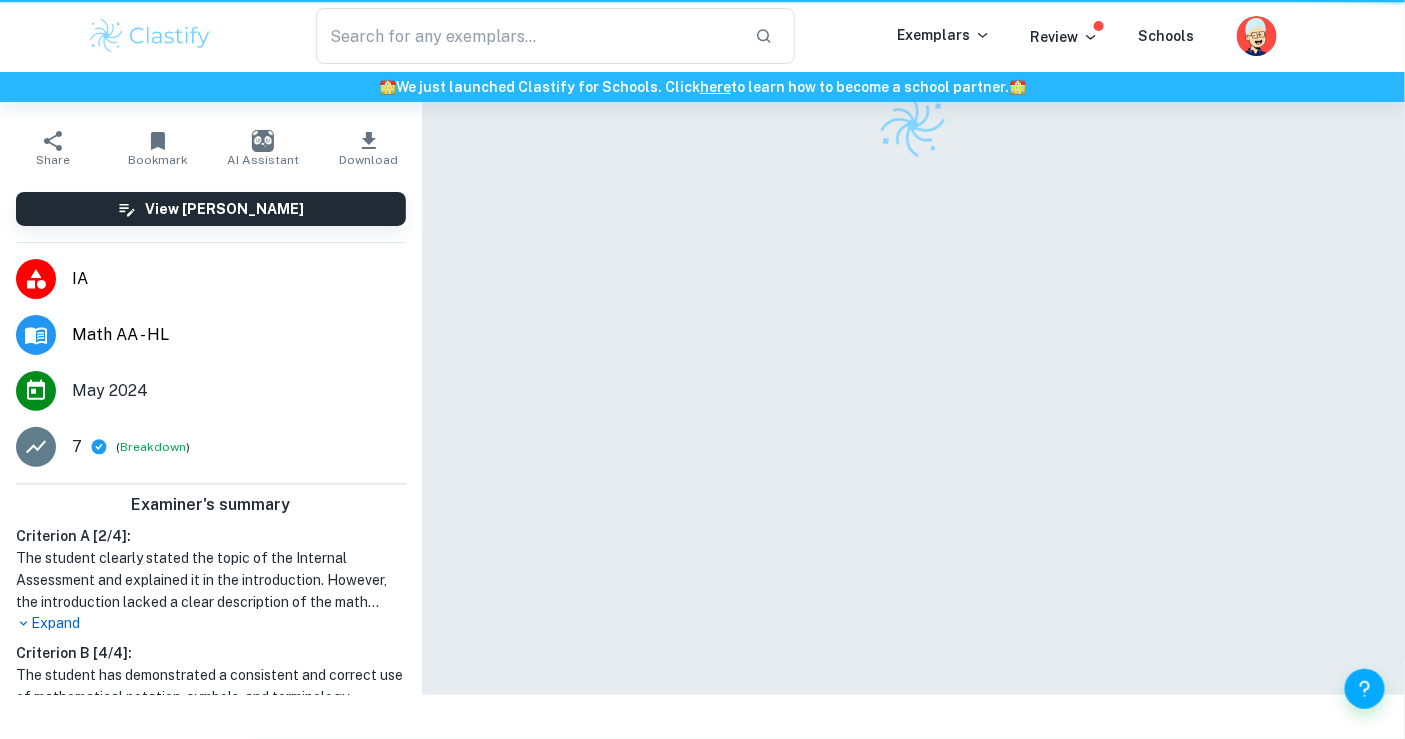 scroll, scrollTop: 0, scrollLeft: 0, axis: both 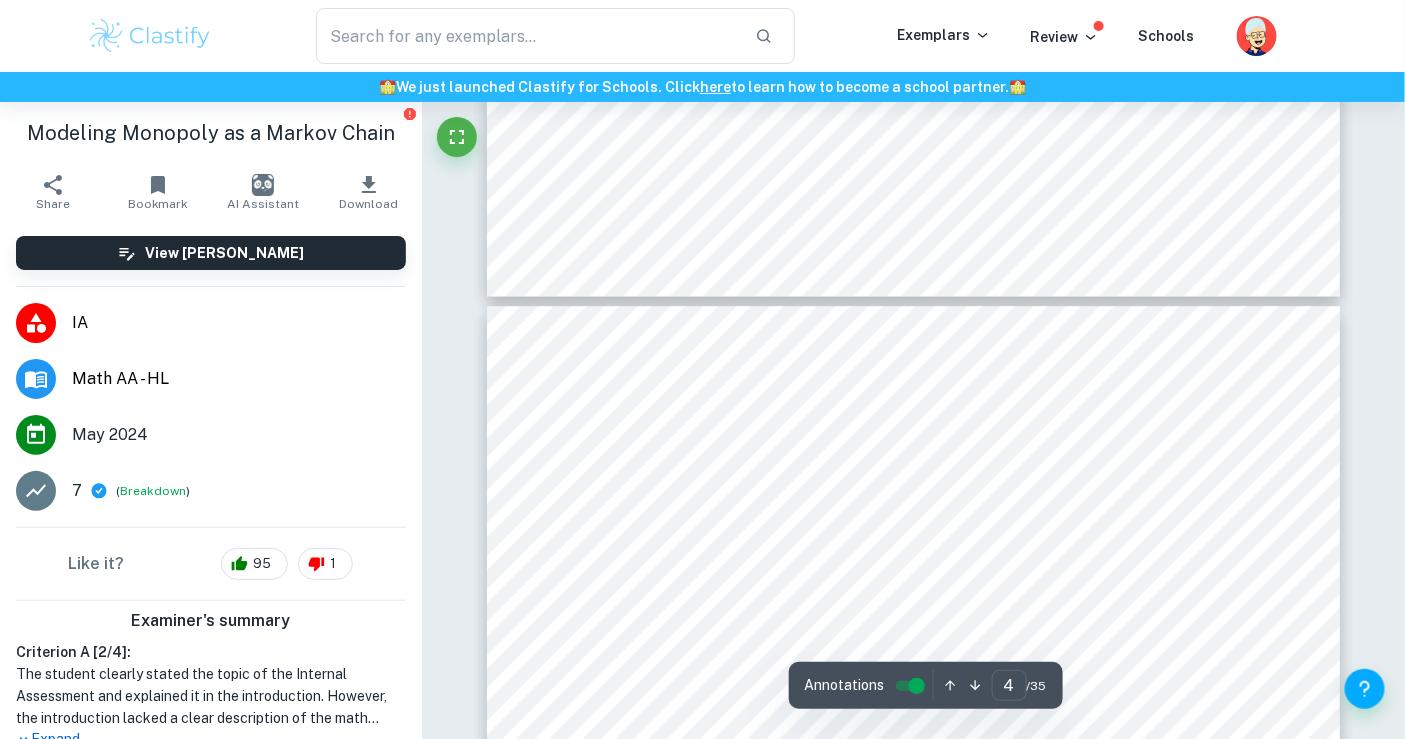 type on "5" 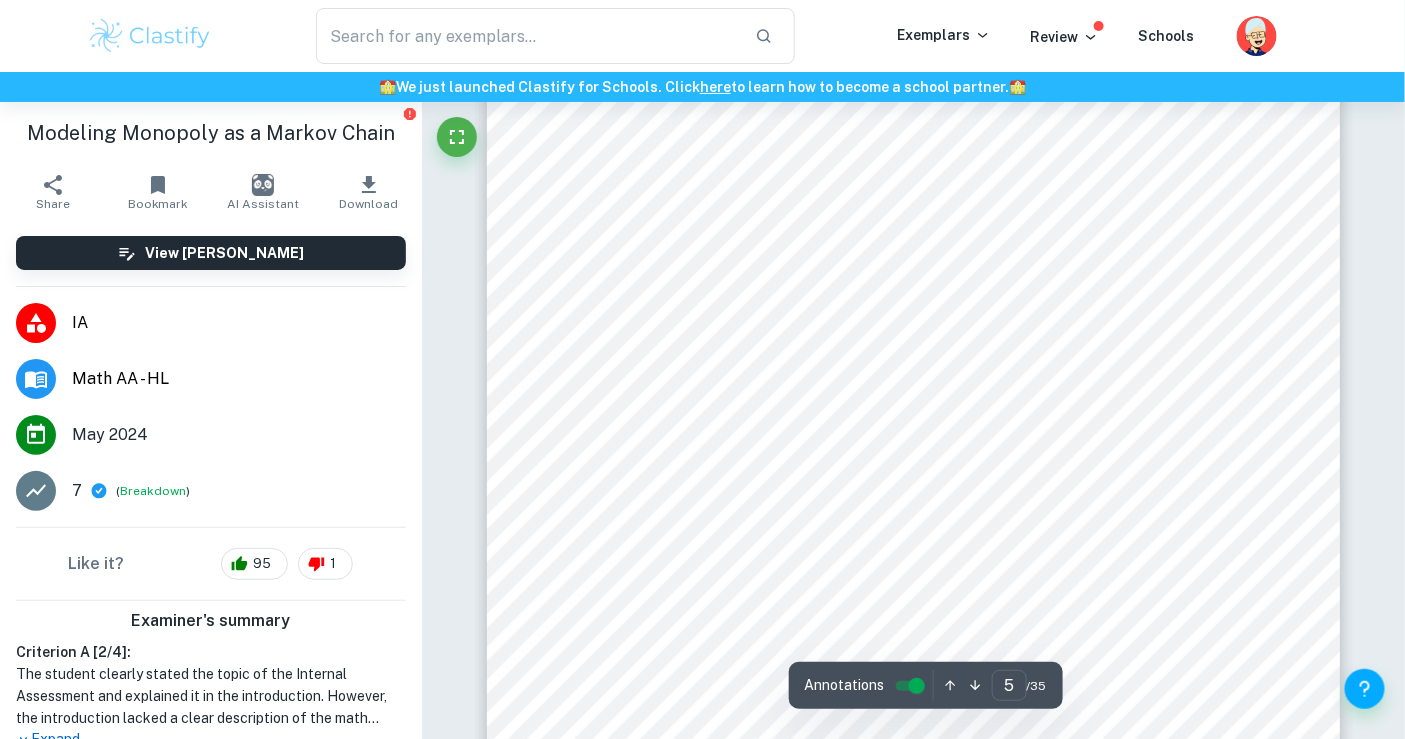 scroll, scrollTop: 5333, scrollLeft: 0, axis: vertical 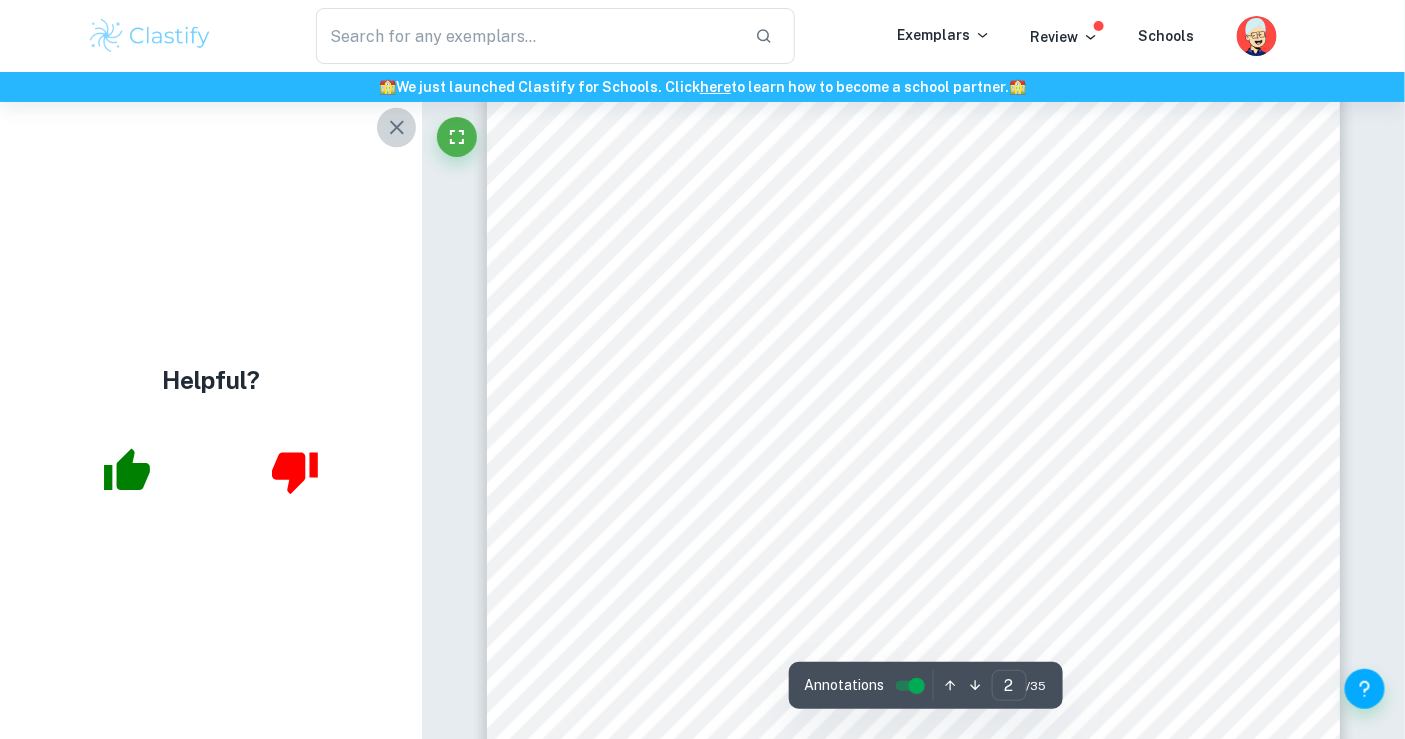 click 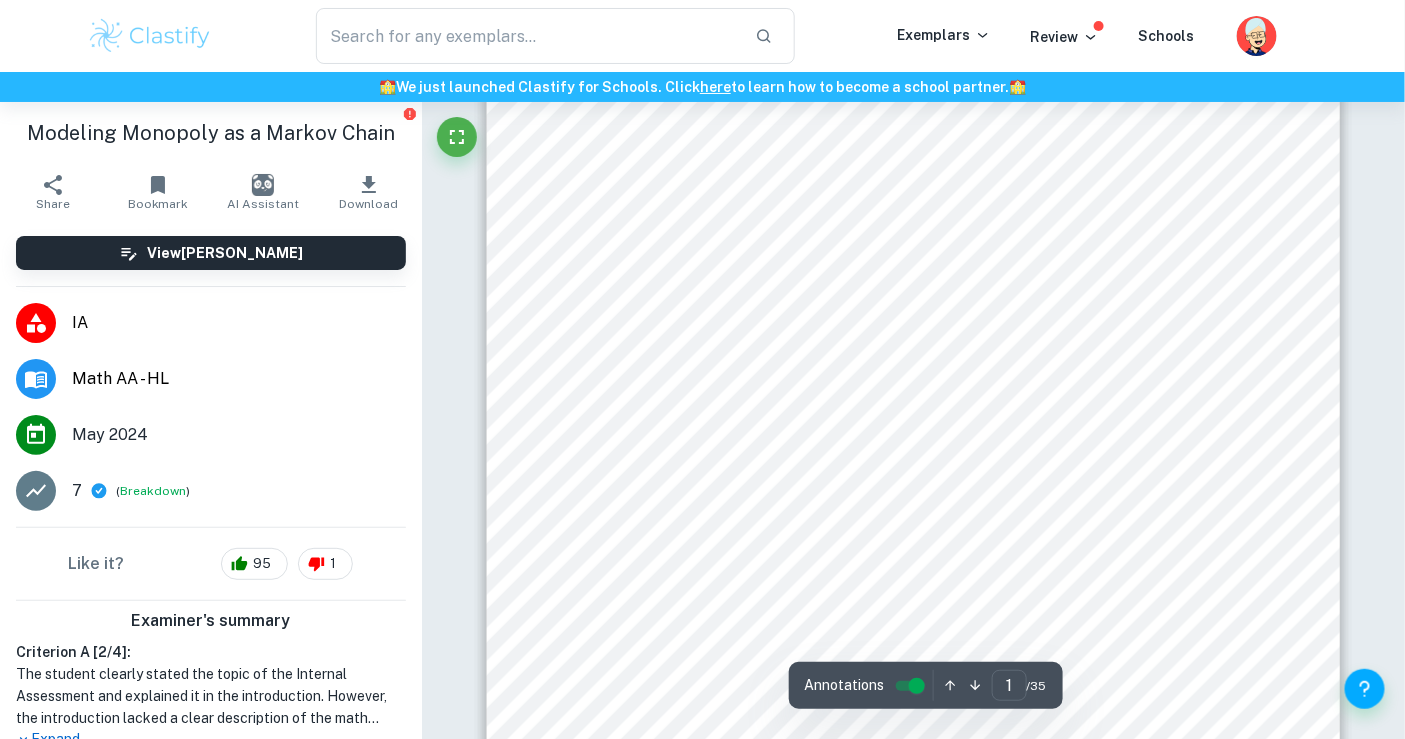scroll, scrollTop: 0, scrollLeft: 0, axis: both 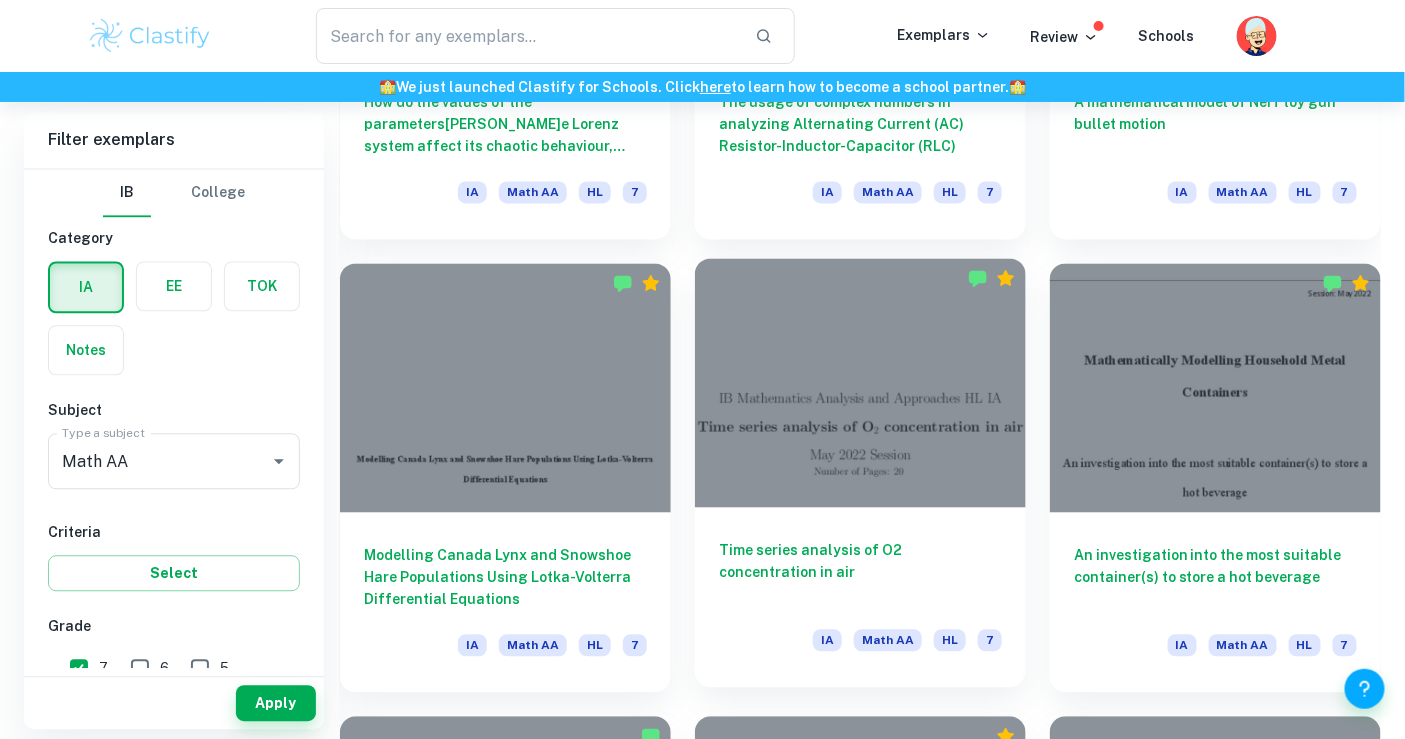 click at bounding box center (860, 382) 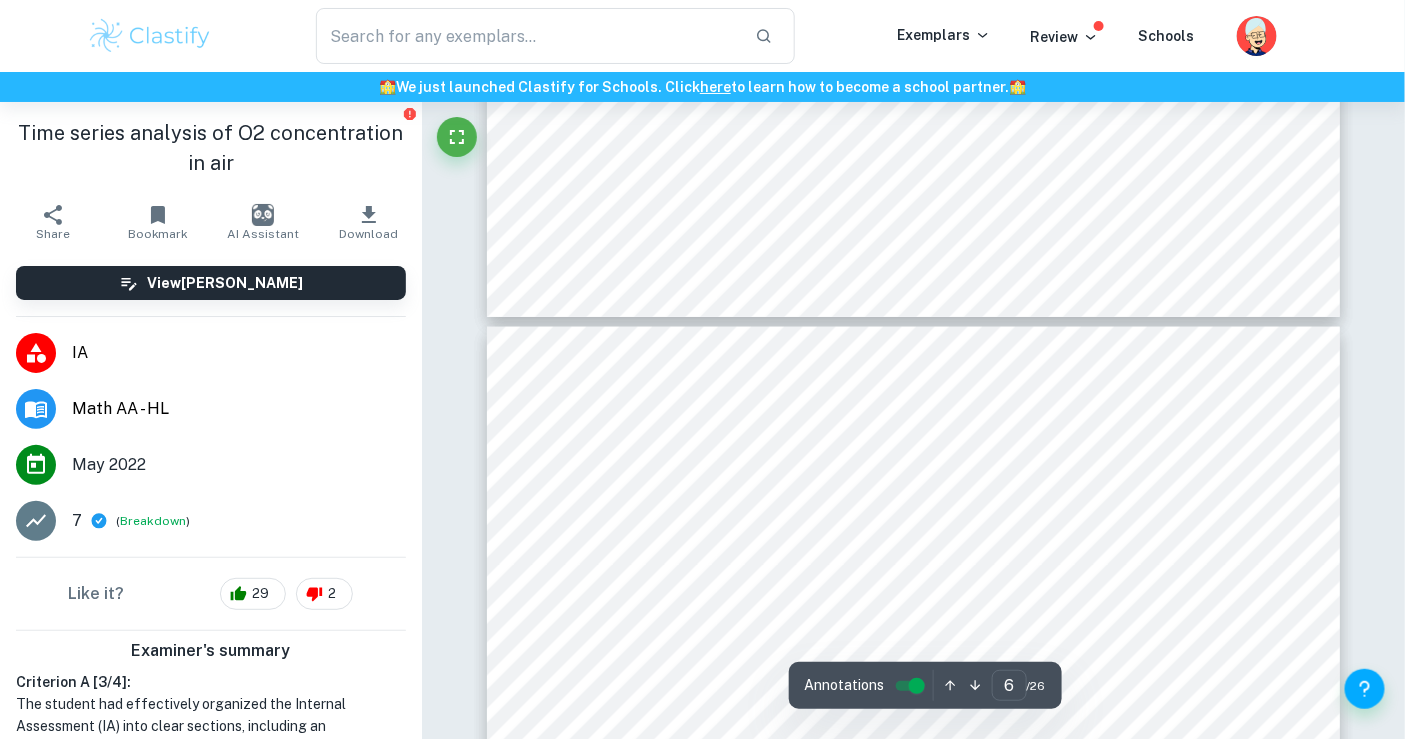 scroll, scrollTop: 6374, scrollLeft: 0, axis: vertical 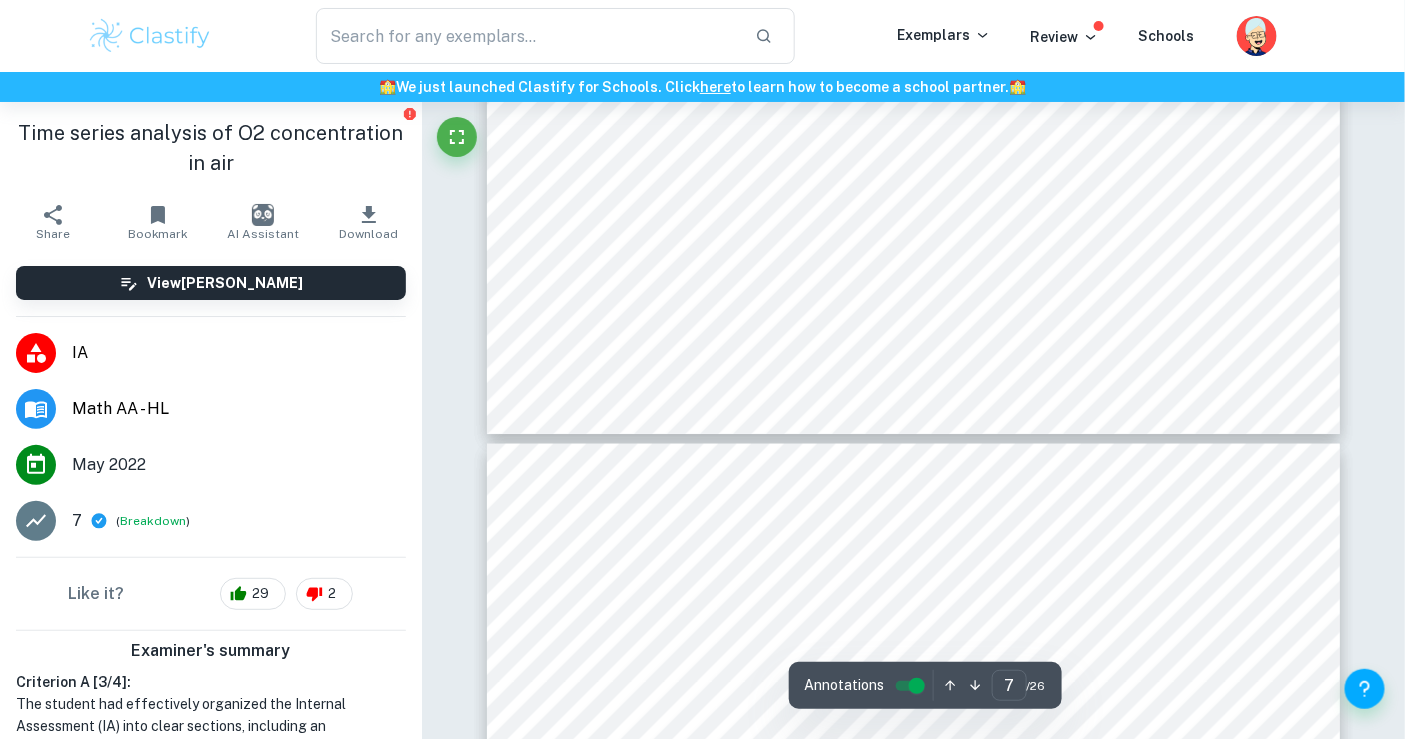 type on "8" 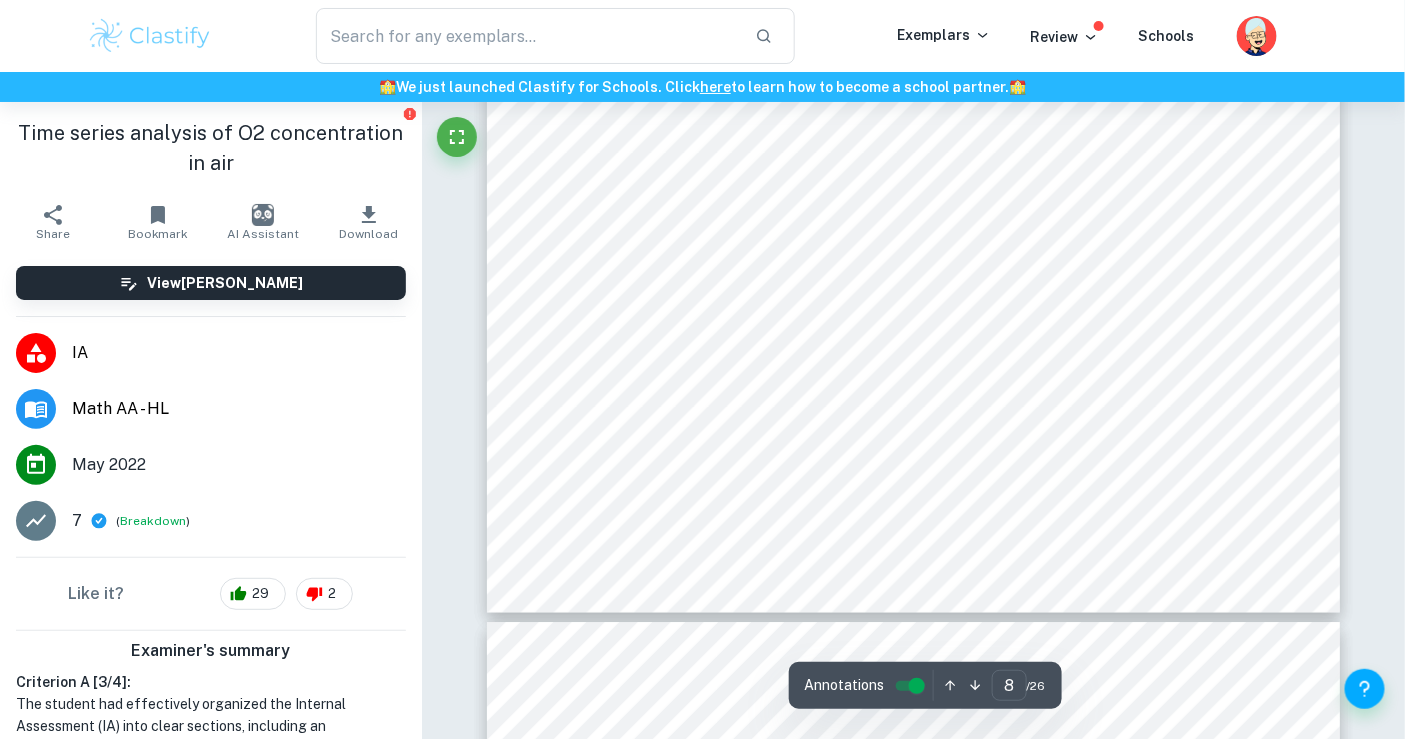 scroll, scrollTop: 9584, scrollLeft: 0, axis: vertical 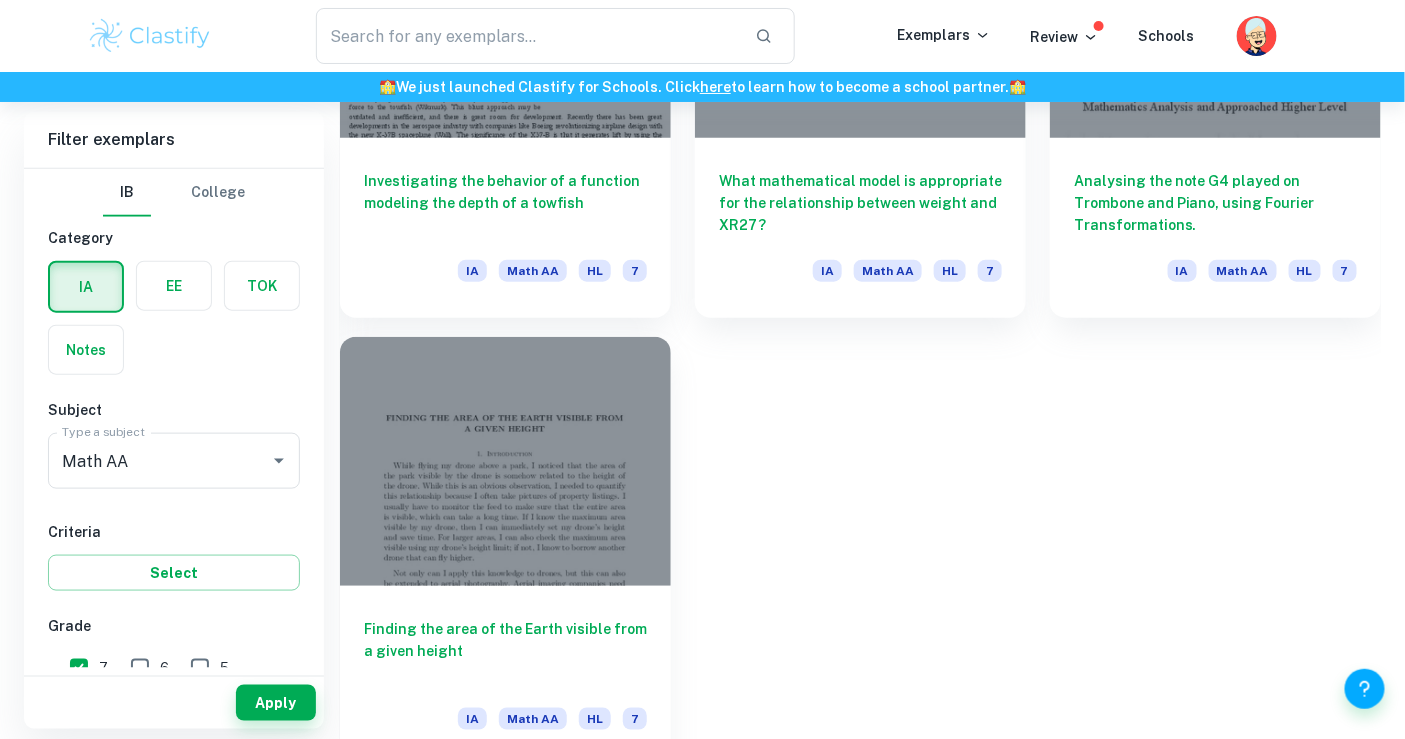 click at bounding box center [505, 461] 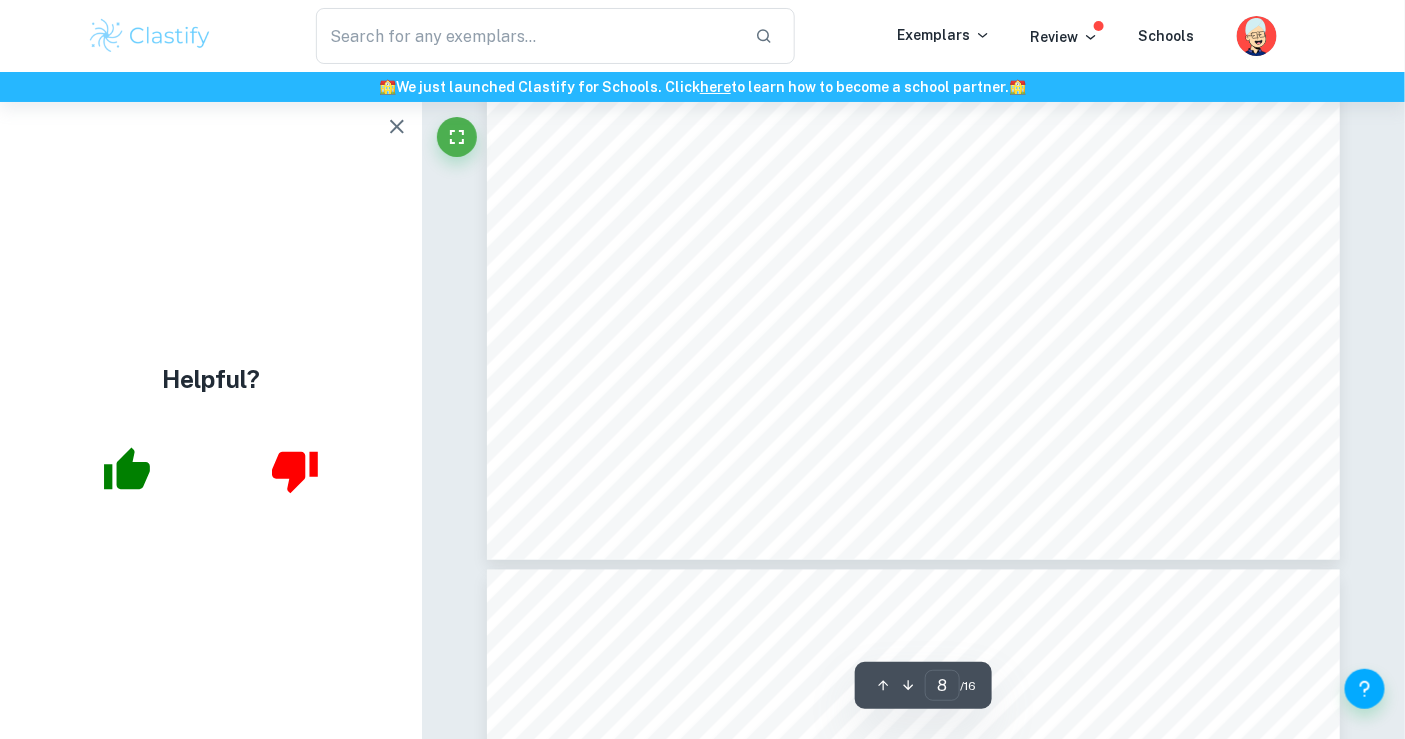 scroll, scrollTop: 8434, scrollLeft: 0, axis: vertical 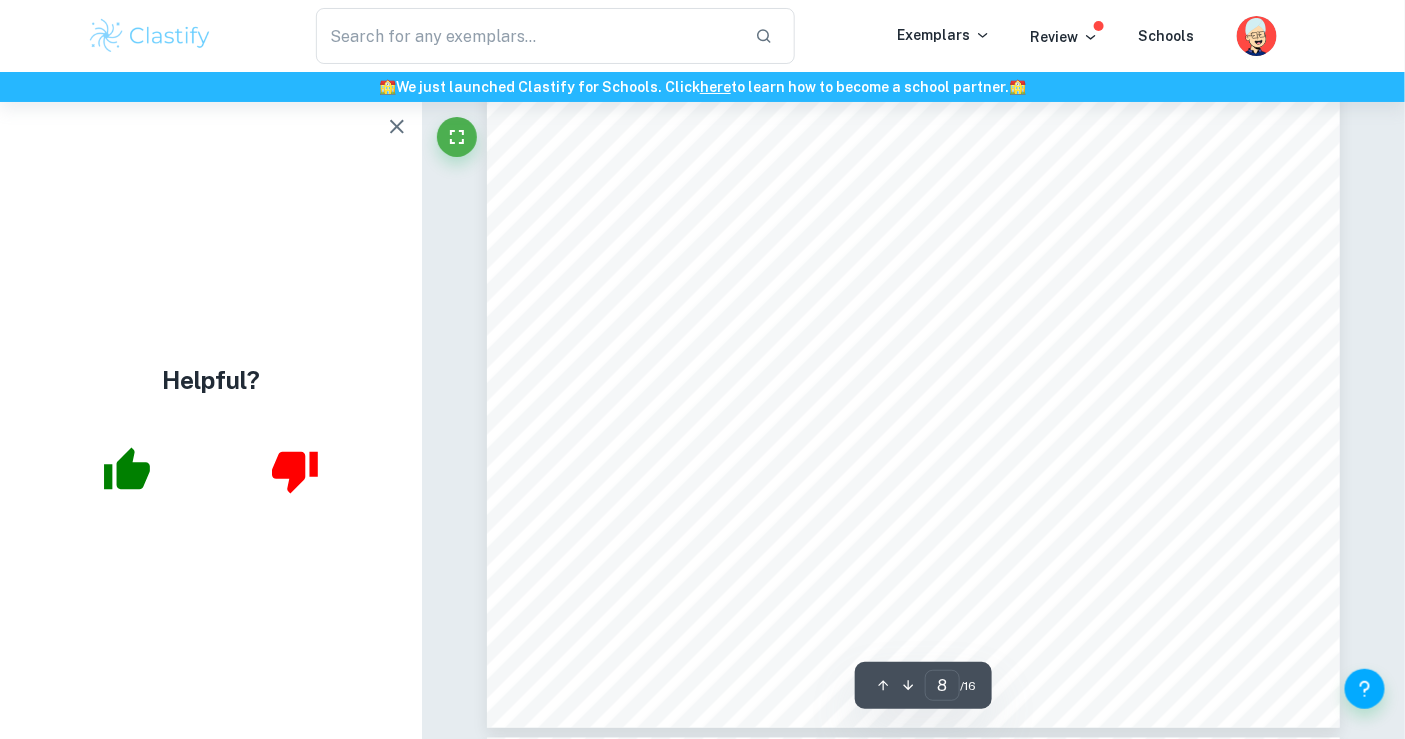 click on "8 only an approximation with a straight line connecting   ÿ(ý)   to   ÿ(ý + ý) , while in Figure 3 it is the actual length of the line. Now I know how to calculate the surface area of a part of an approximated solid of revolution. Next, to ond the entire surface area over the entire interval, I will modify notation slightly to make life easier. Let   ý ÿ be the   ý -coordinate of each point approximating   ÿ(ý) , horizontally spaced by   ý . Thus,   0 f ÿ f ÿ   to create   ÿ   subdivisions. Figure 6. Approximation of Earth model with   ÿ = 4 . For each segment   [ý ÿ21 , ý ÿ ], 1 f ÿ f ÿ   I will calculate the surface area of the frustum generated by revolving the segment about the   ý -axis by using (4). The general formula for one section is: ý = ÿ(ÿ(ý ÿ21 ) + ÿ(ý ÿ ))ý   (5) And thus the surface area of revolution along   [ÿ, ÿ]   is: [5] ý ý   j 3 ÿ ÿ=1 ÿ(ÿ(ý ÿ21 ) + ÿ(ý ÿ ))ý õ ý ý   j ÿ 3 ÿ ÿ=1 [(ÿ(ý ÿ21 ) + ÿ(ý ÿ )): (ÿ(ý ÿ ) 2 ÿ(ý ÿ21" at bounding box center (913, 176) 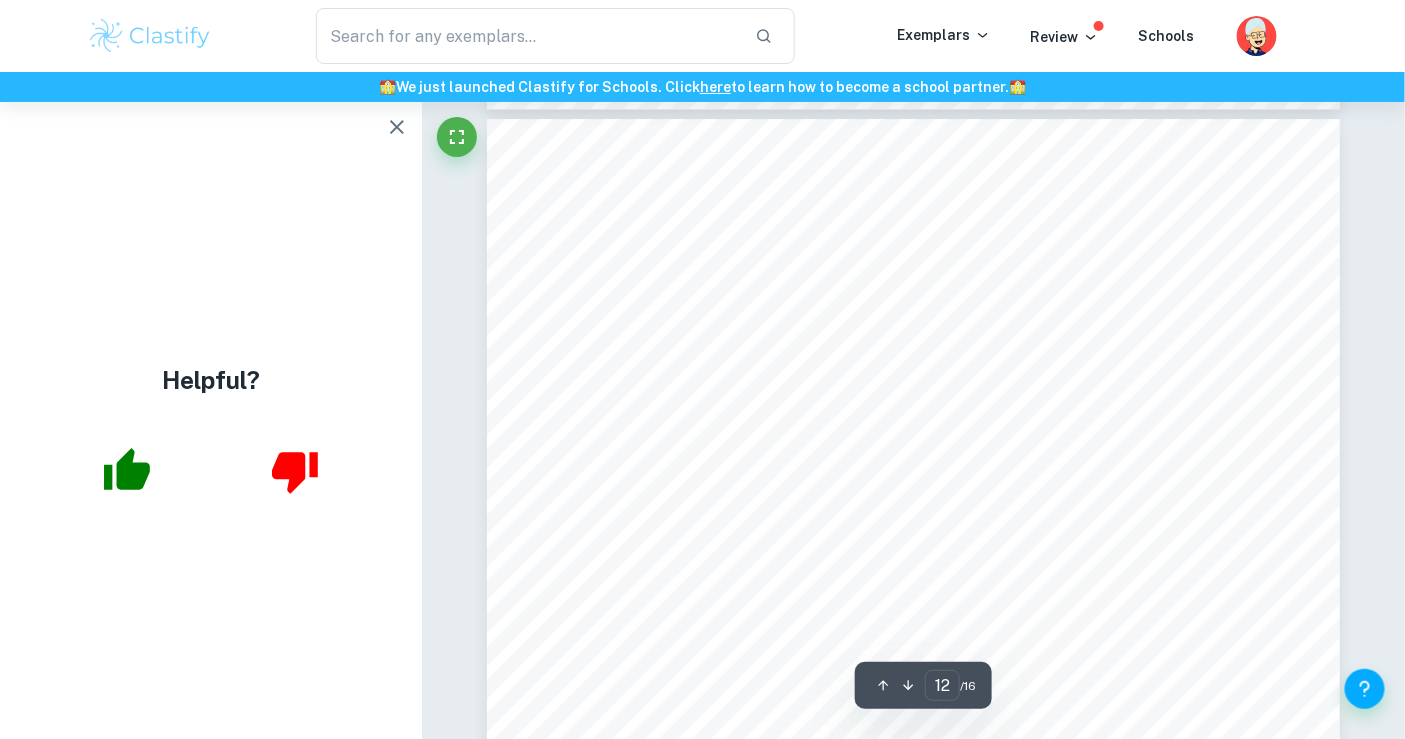 scroll, scrollTop: 12397, scrollLeft: 0, axis: vertical 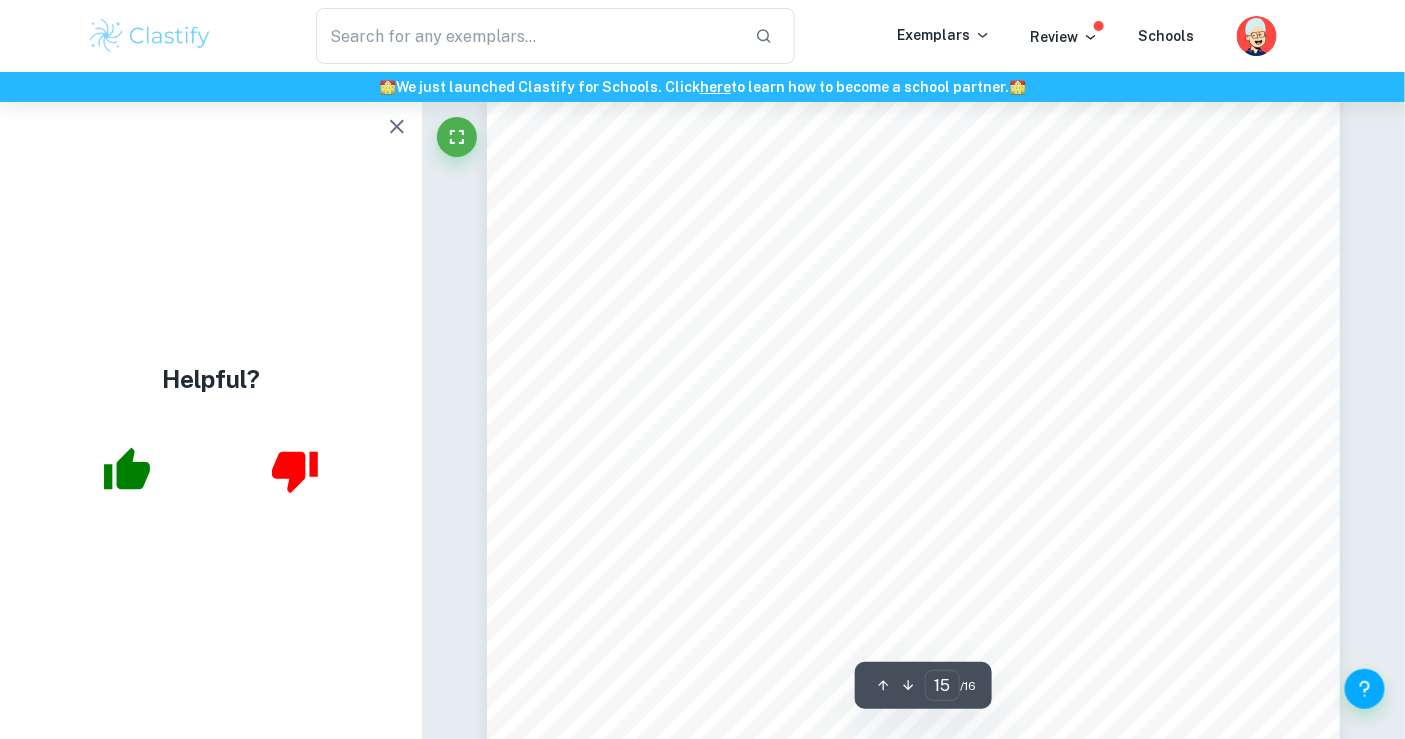 type on "16" 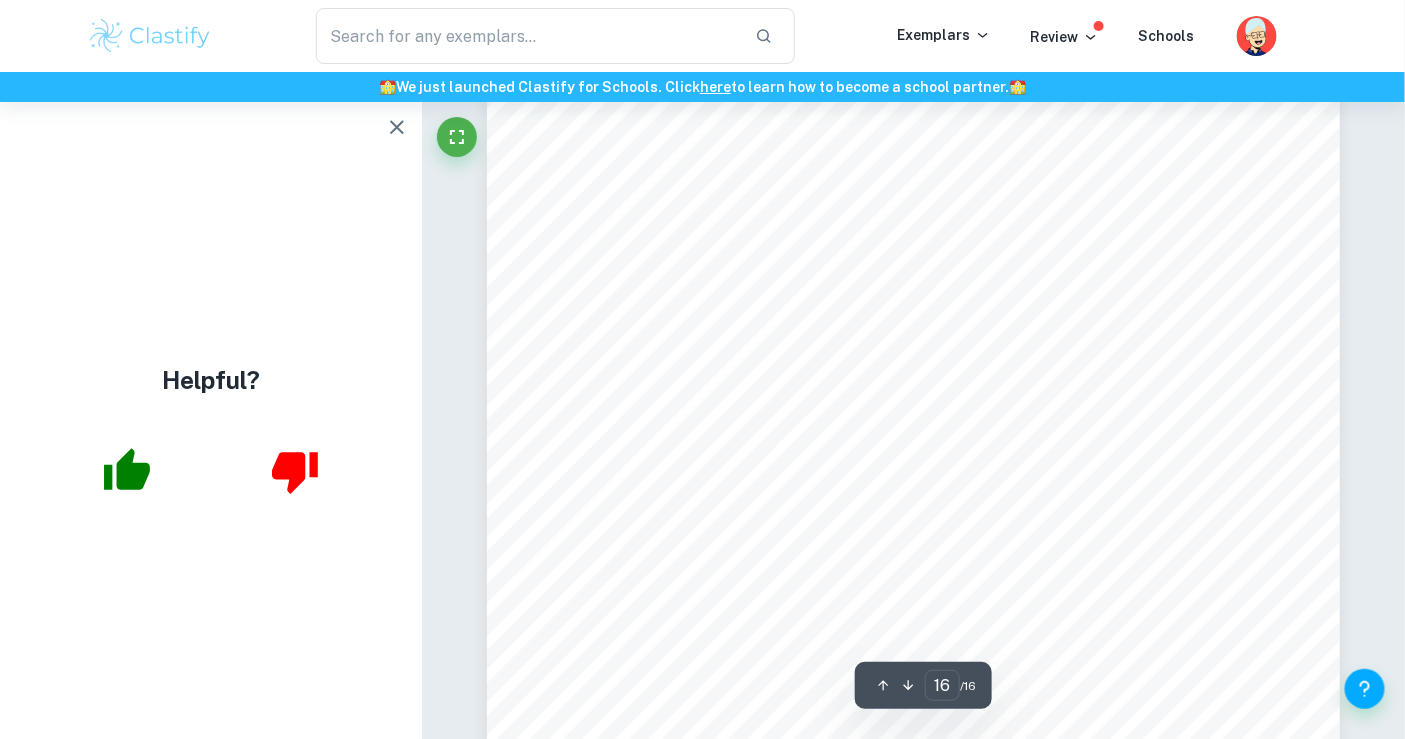 scroll, scrollTop: 16831, scrollLeft: 0, axis: vertical 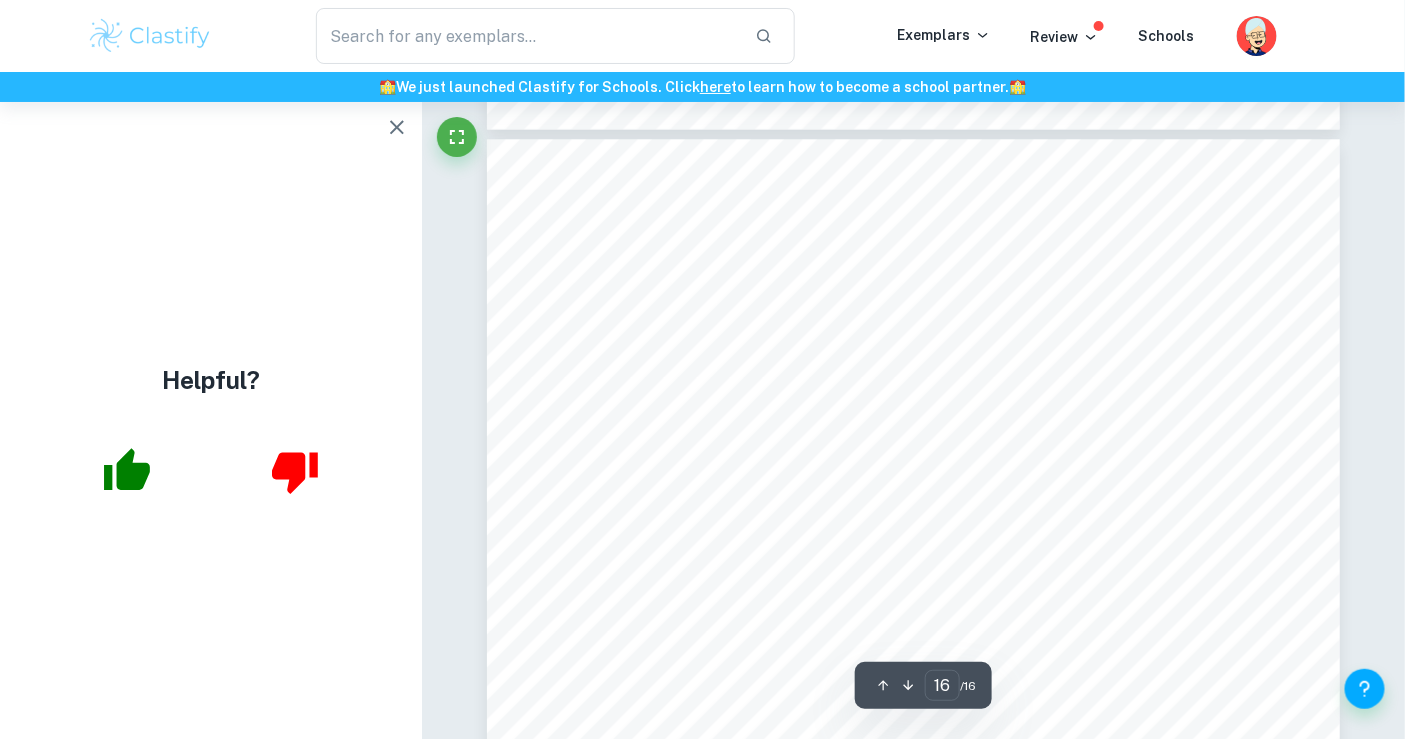 click at bounding box center (397, 127) 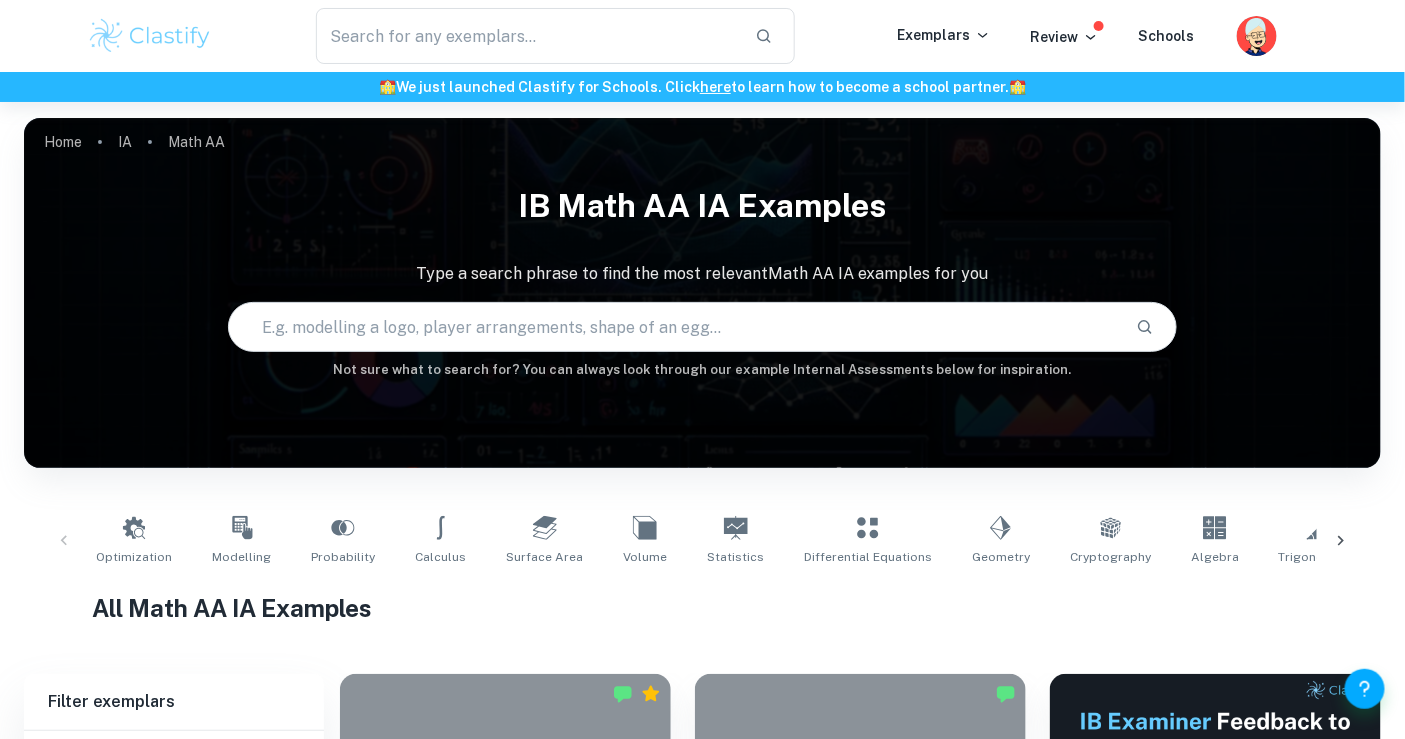 scroll, scrollTop: 217, scrollLeft: 0, axis: vertical 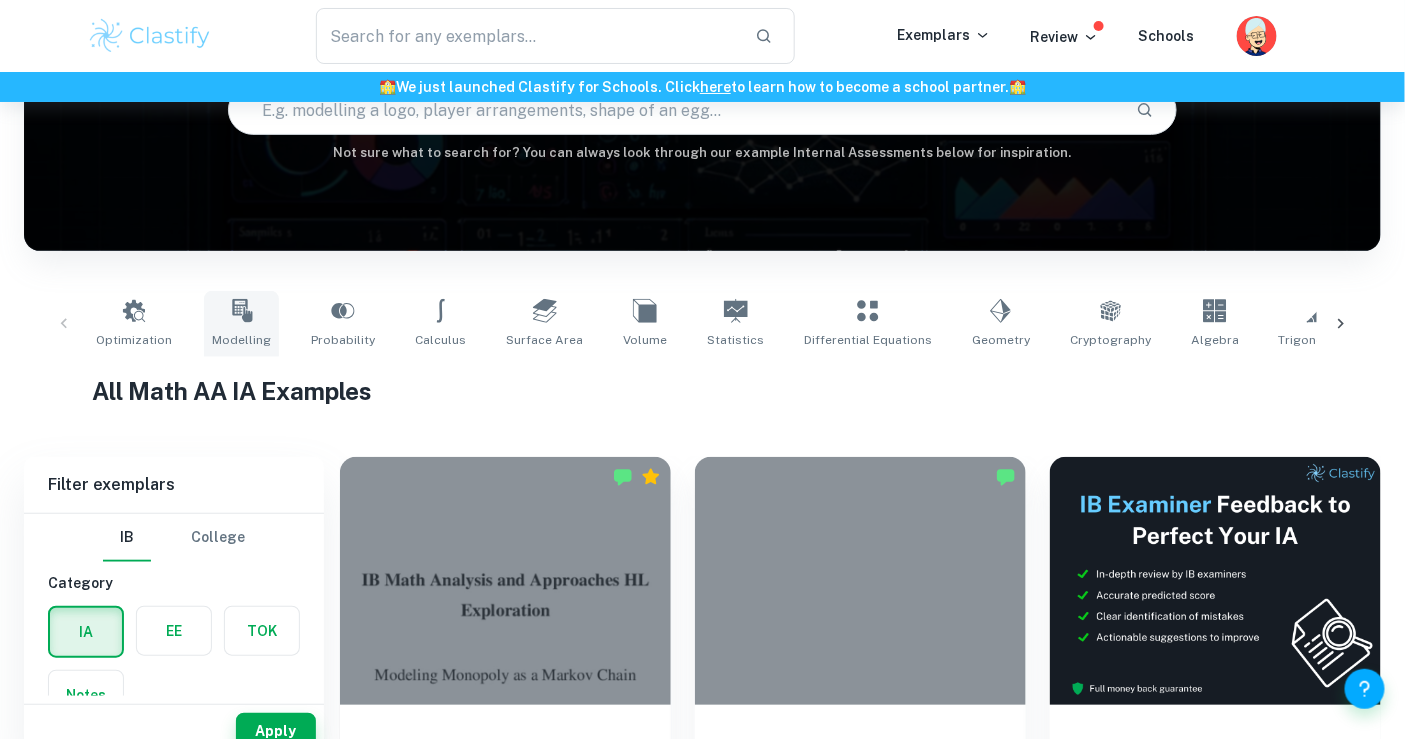click 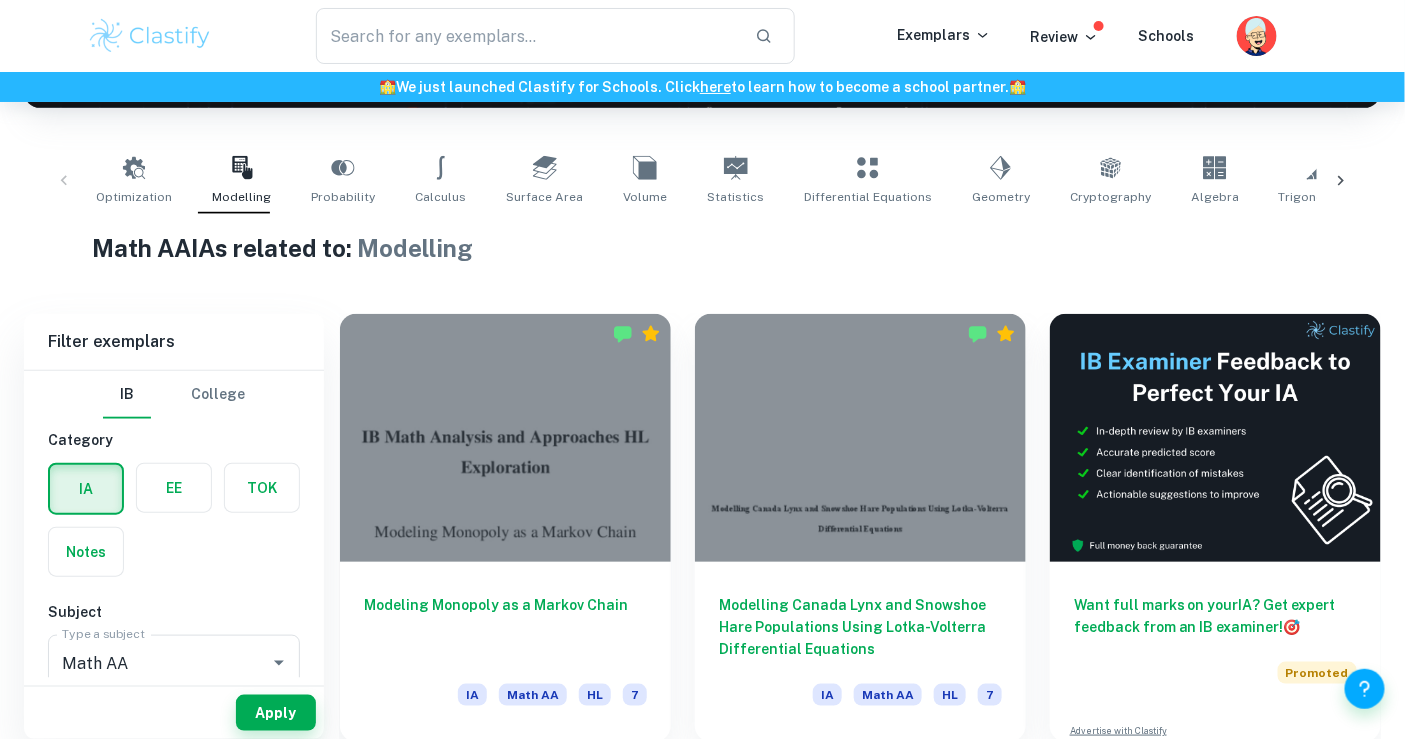scroll, scrollTop: 370, scrollLeft: 0, axis: vertical 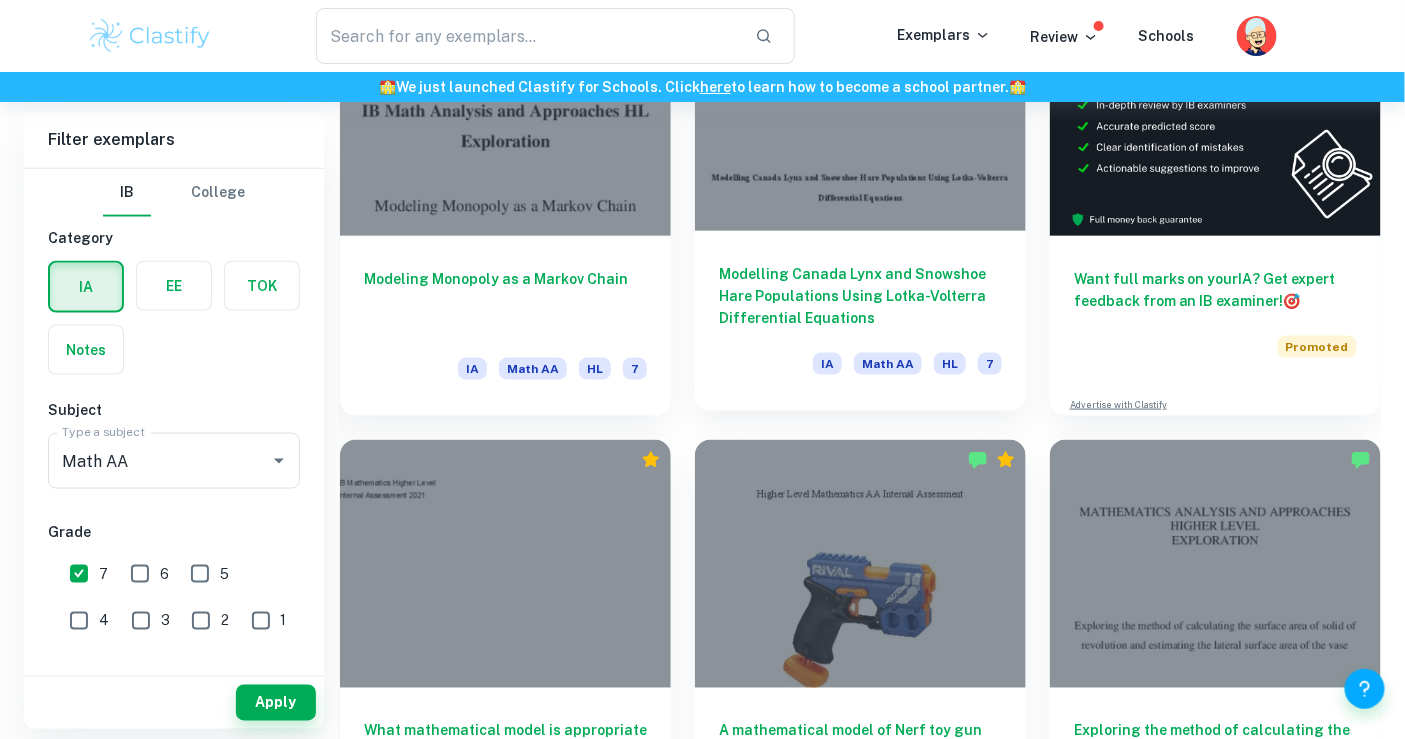 click on "Modelling Canada Lynx and Snowshoe Hare Populations Using Lotka-Volterra Differential Equations" at bounding box center (860, 296) 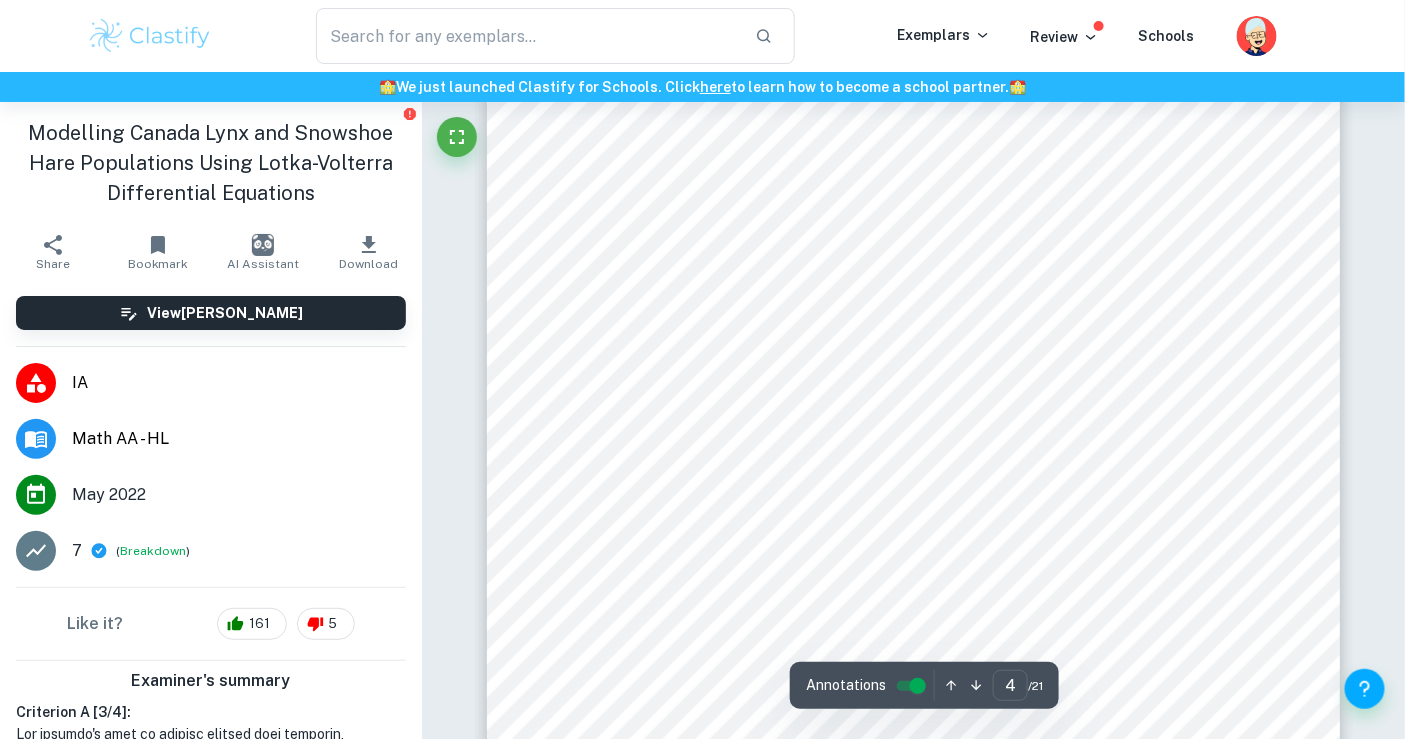 scroll, scrollTop: 3397, scrollLeft: 0, axis: vertical 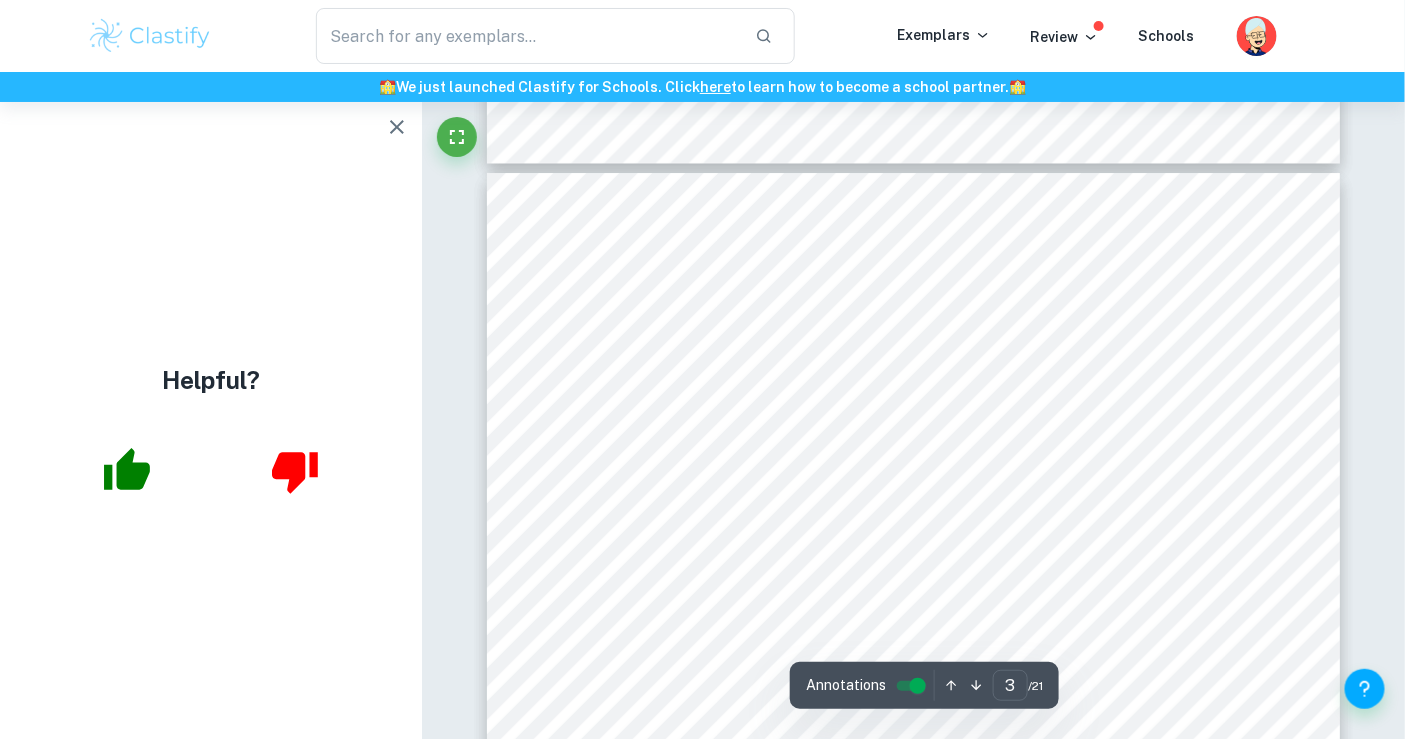 type on "2" 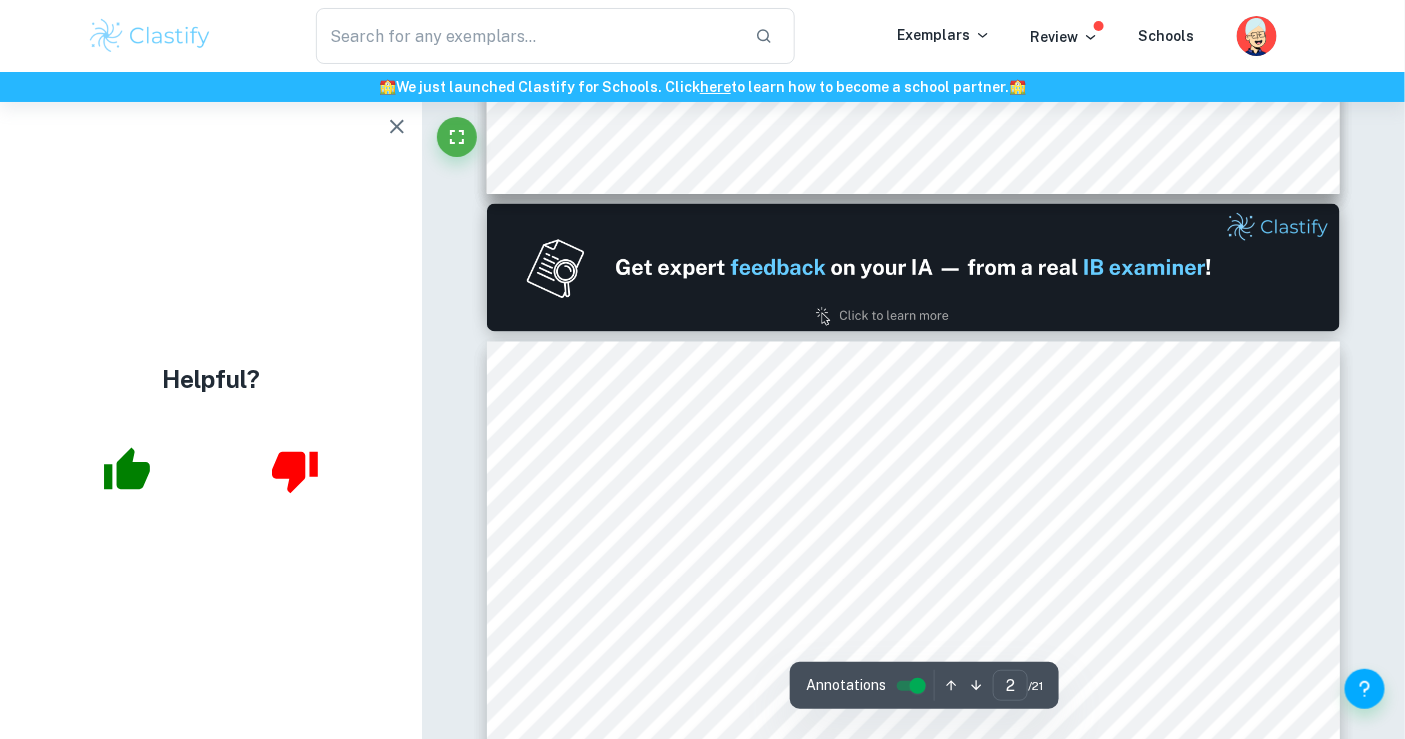 scroll, scrollTop: 1031, scrollLeft: 0, axis: vertical 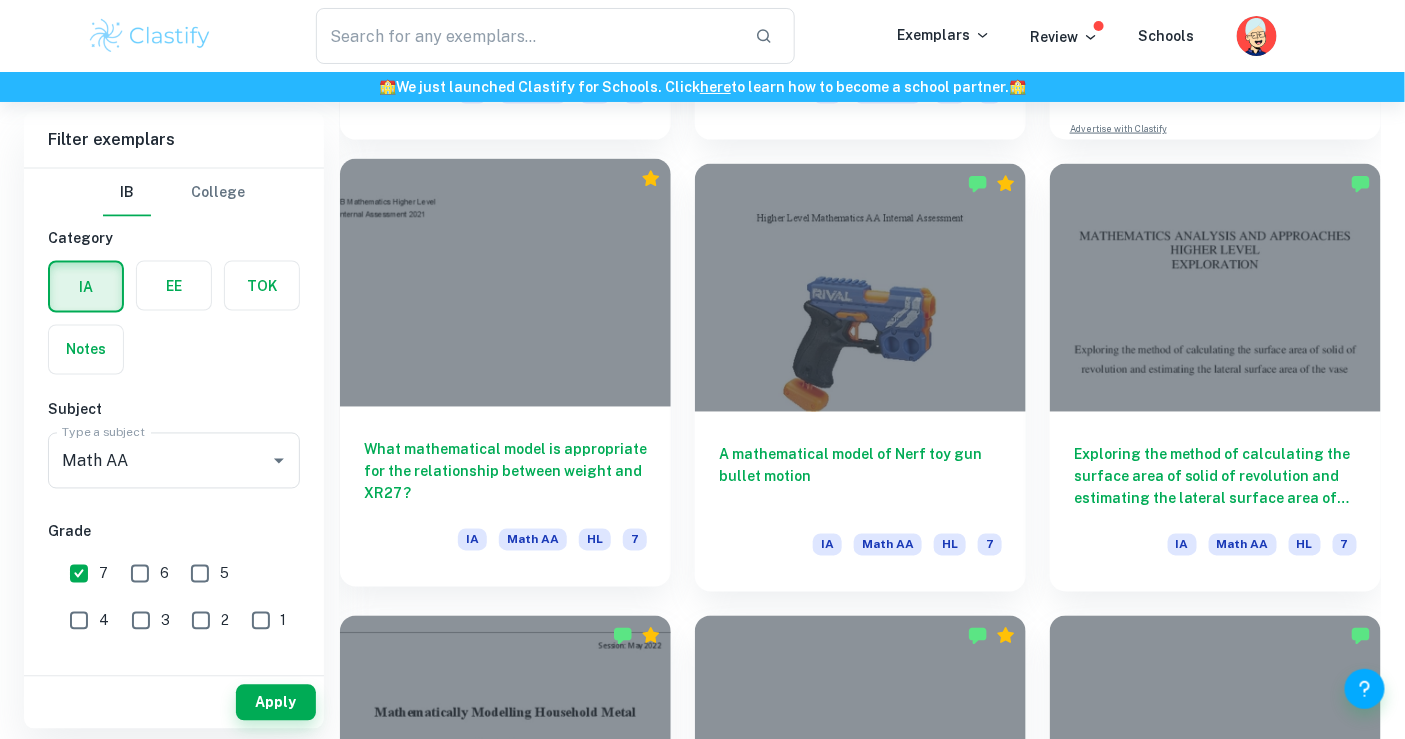 click at bounding box center [505, 283] 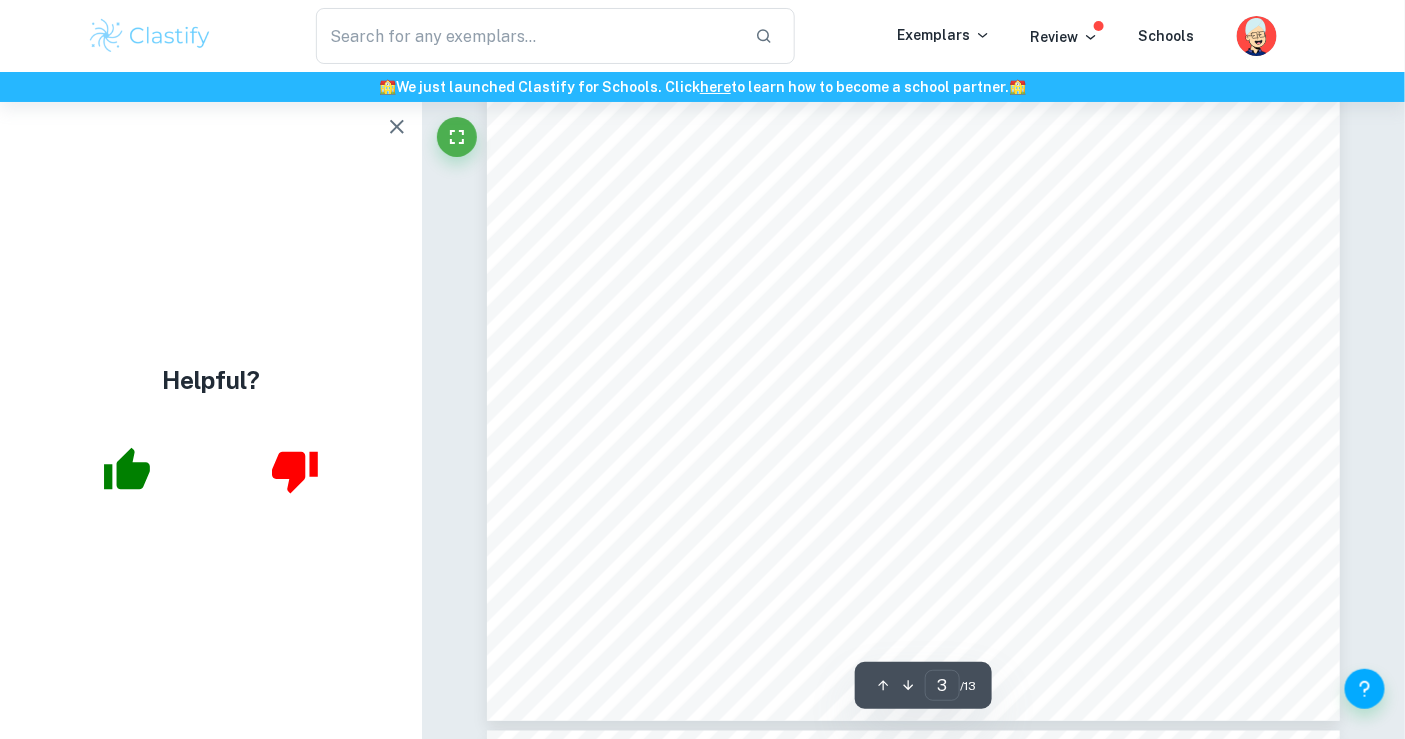 scroll, scrollTop: 3178, scrollLeft: 0, axis: vertical 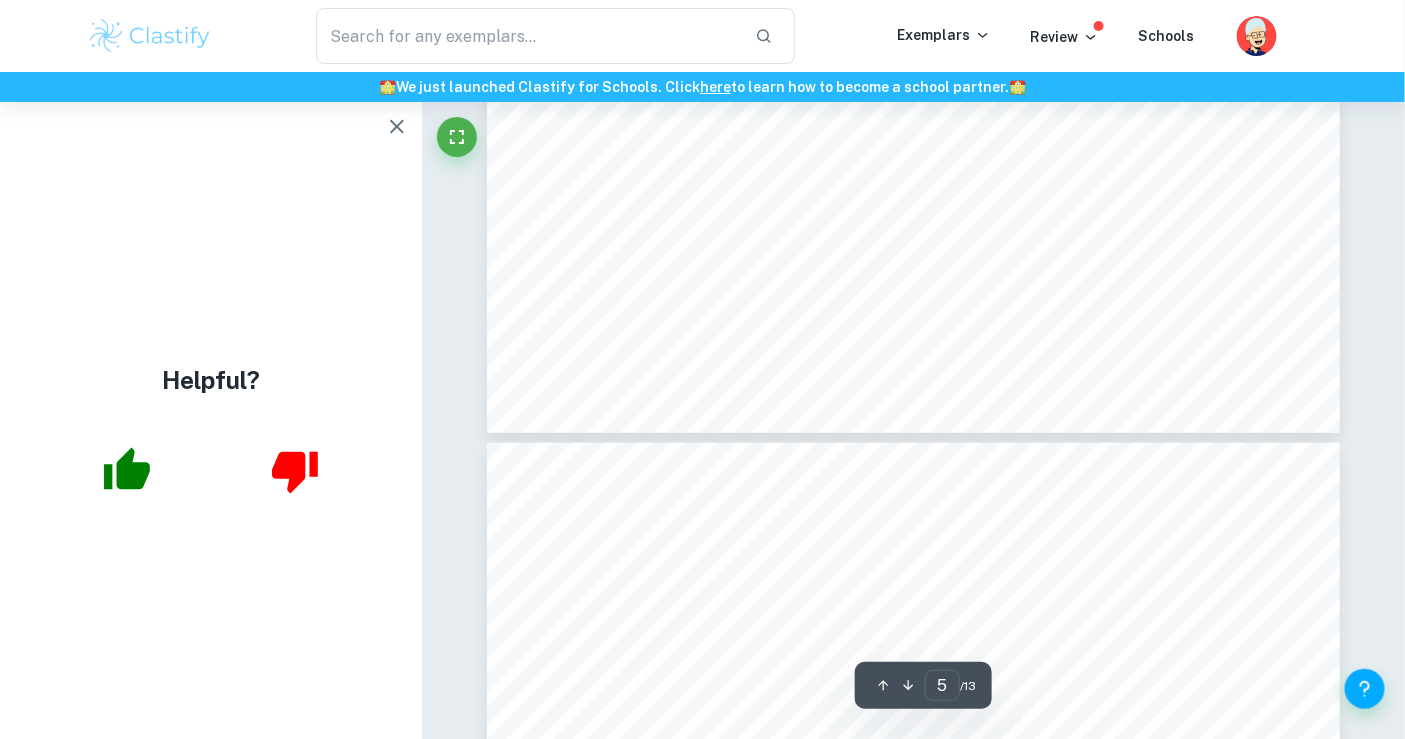 type on "6" 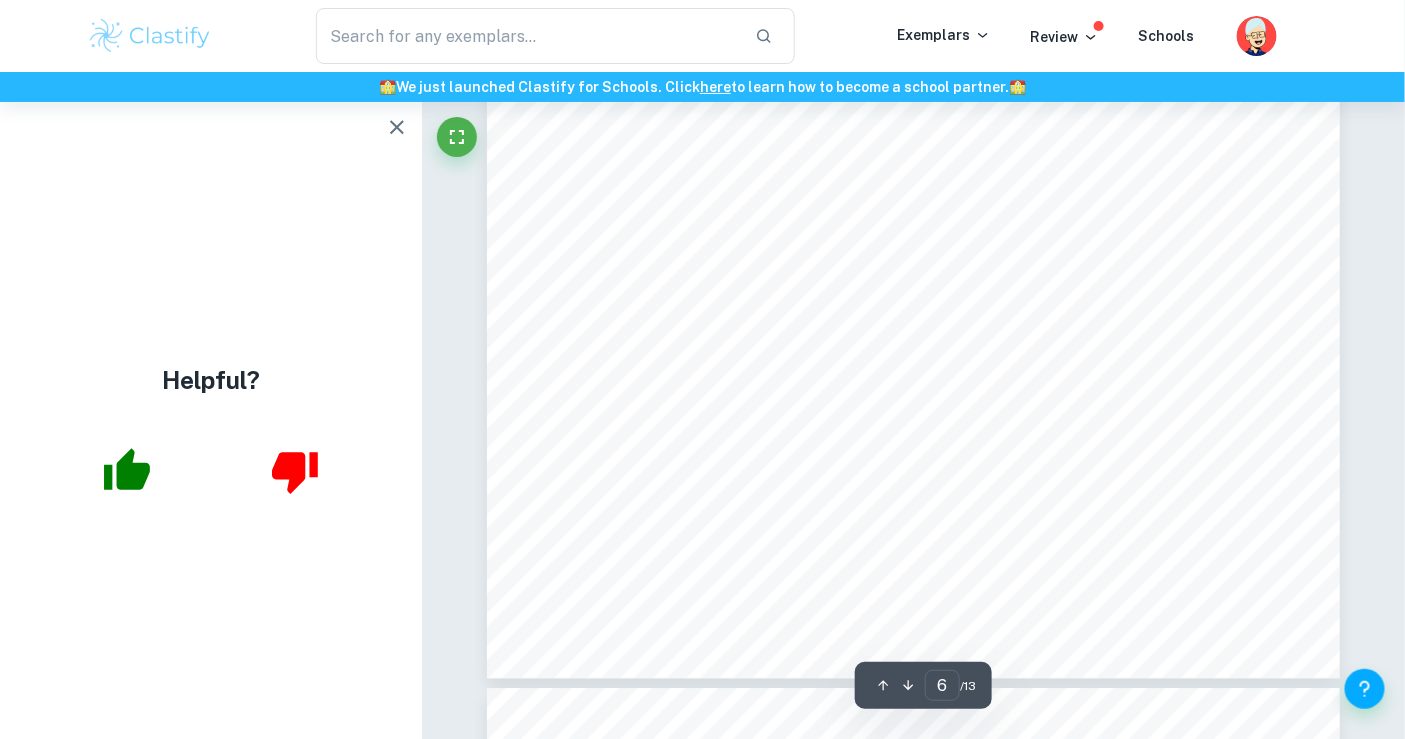 scroll, scrollTop: 6870, scrollLeft: 0, axis: vertical 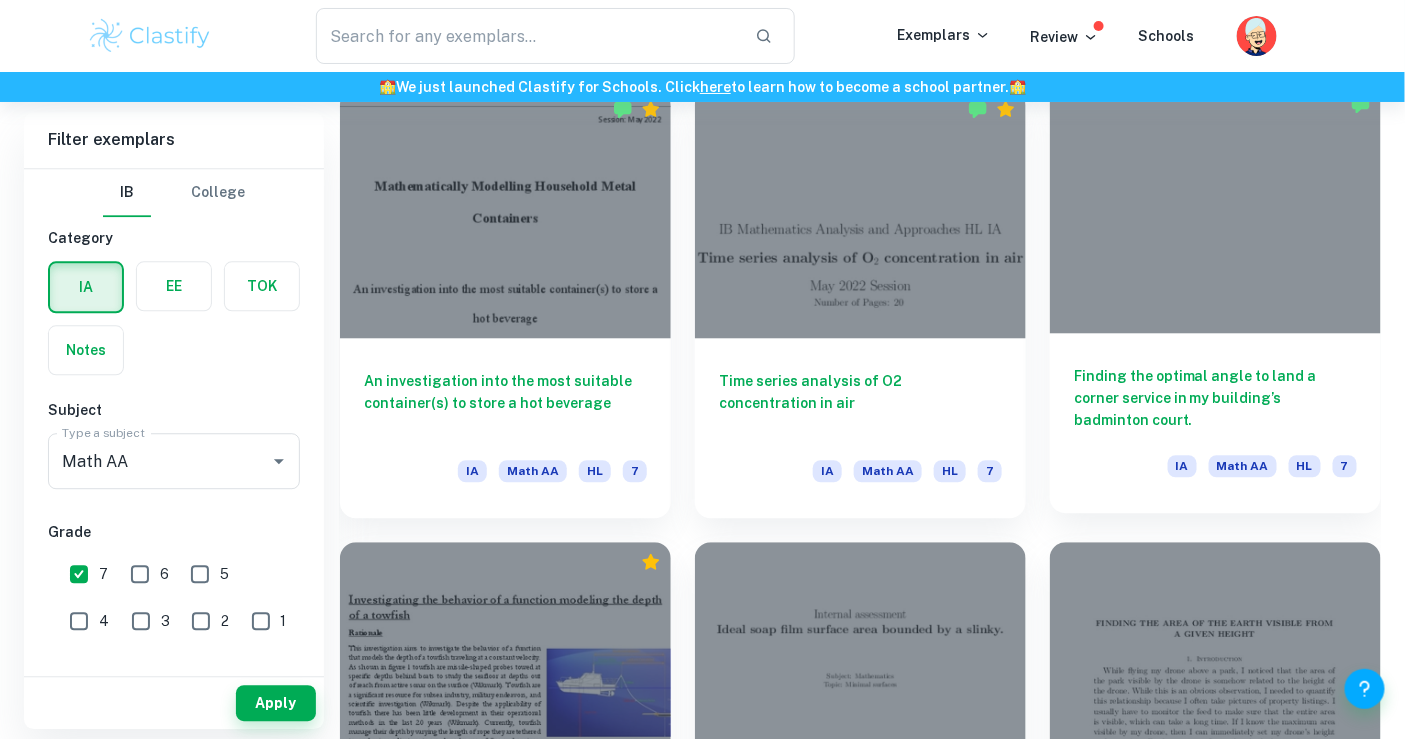 click at bounding box center [1215, 208] 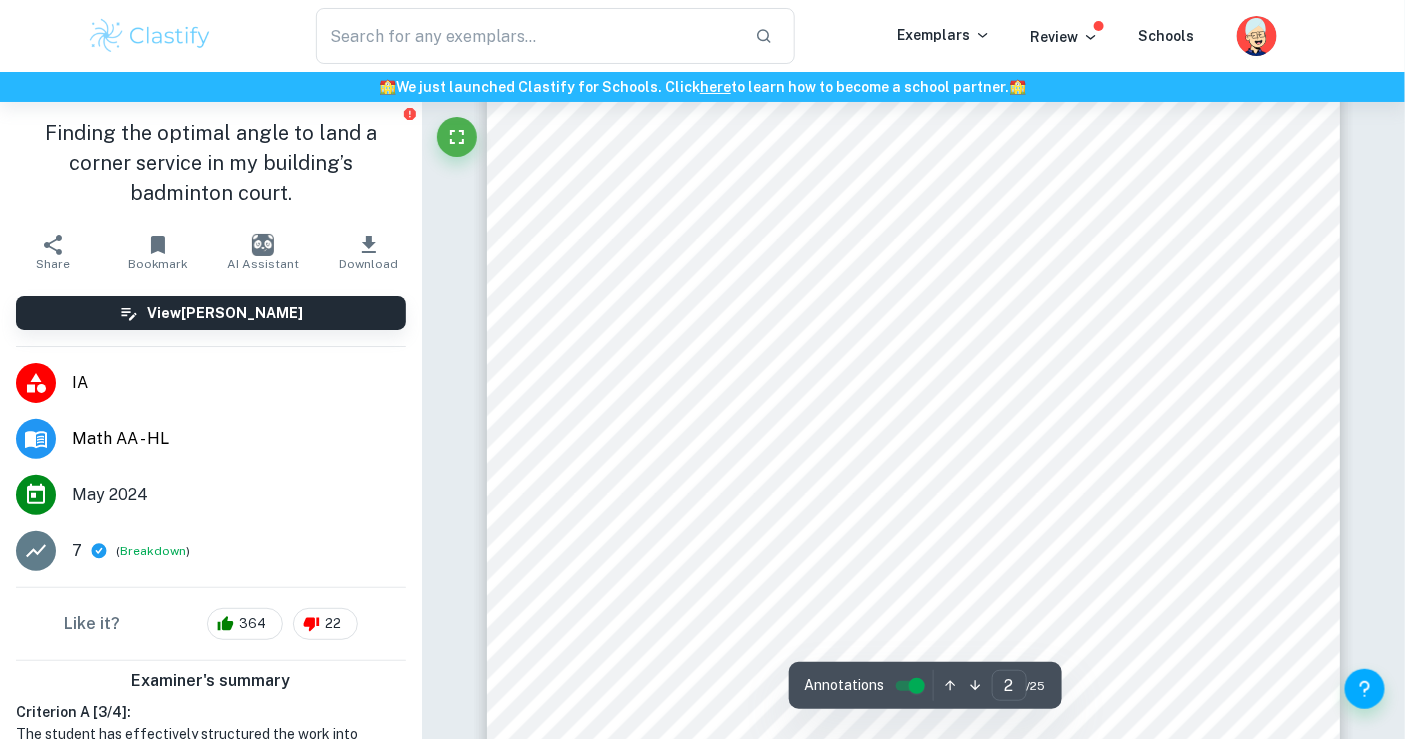 scroll, scrollTop: 1477, scrollLeft: 0, axis: vertical 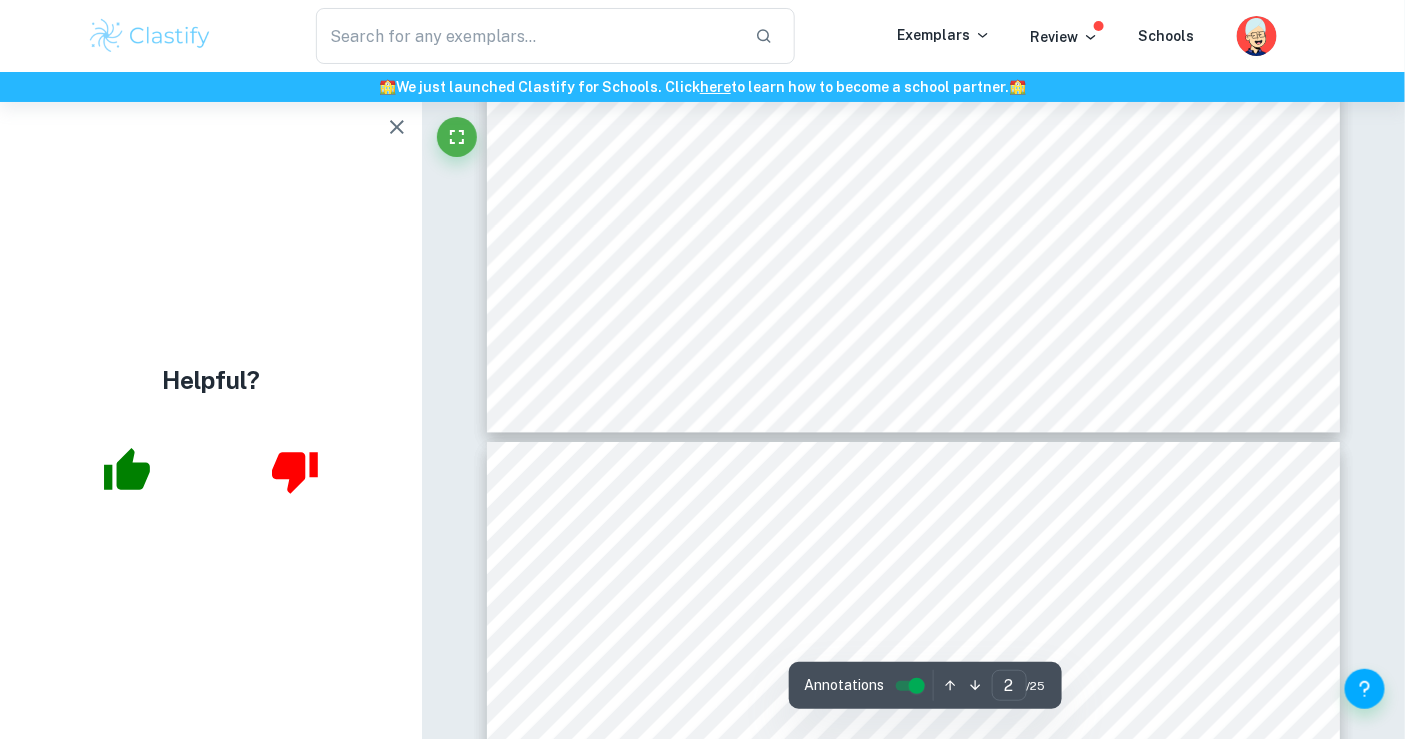 click on "TABLE OF CONTENTS 1.0   Introduction   1 2.0   Calculations   2 2.1   Finding Horizontal Distance from Corner and Net   2 2.2   Deriving Arc-Length Formula to Calculate Initial Velocity   3 2.3   Resolving Velocity into Vertical/Horizontal Components   10 2.4   Accounting for Gravity and Drag Force   11 2.5   Deriving Projectile Motion Equations   16 2.6   Final Calculations of Optimal Angle   17 3.0   Conclusion and Evaluation   18 3.1   Conclusion   18 3.2   Evaluation: Strengths of the Investigation   20 3.3   Evaluation: Limitations of the Investigation   20 3.4   Possible extension and scope for further research   20 4.0   Bibliography 5.0   Appendix 5.1   Appendix 1A" at bounding box center (913, -172) 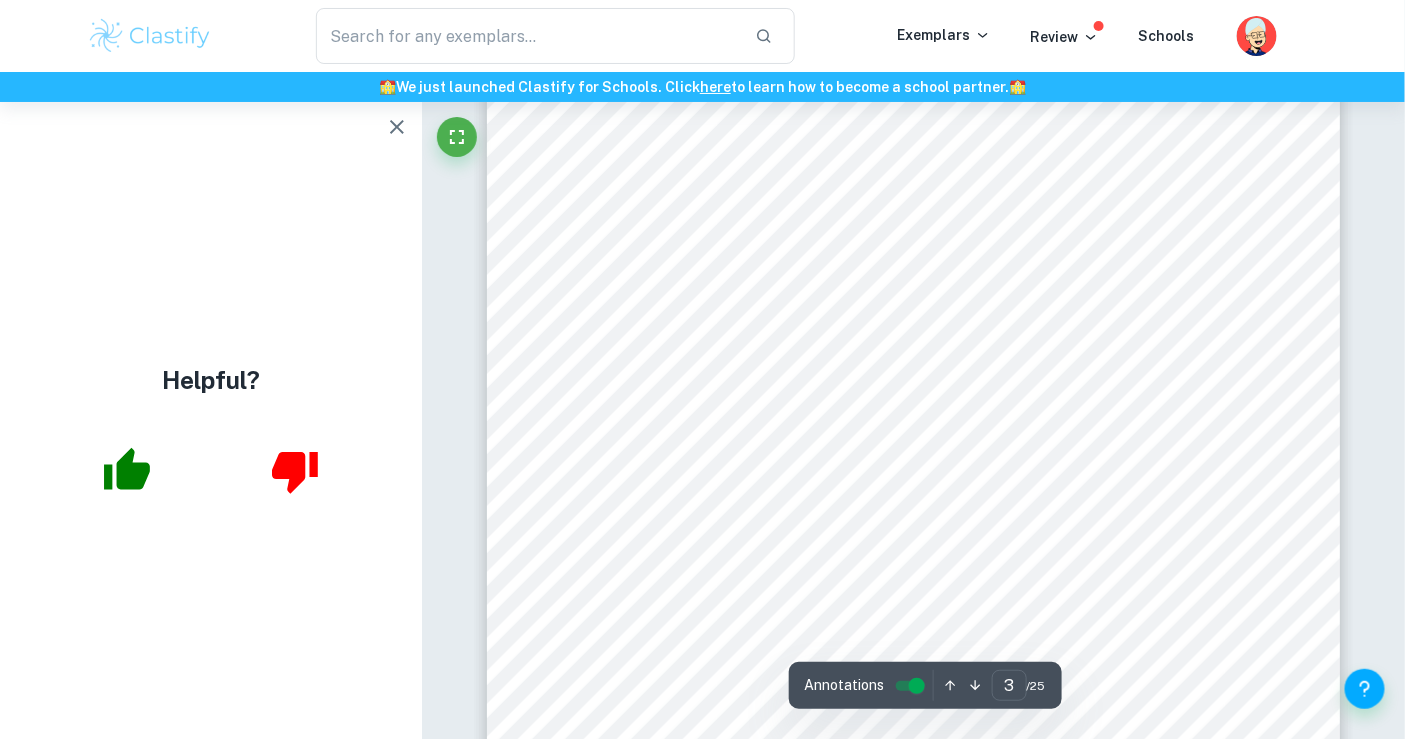 scroll, scrollTop: 2771, scrollLeft: 0, axis: vertical 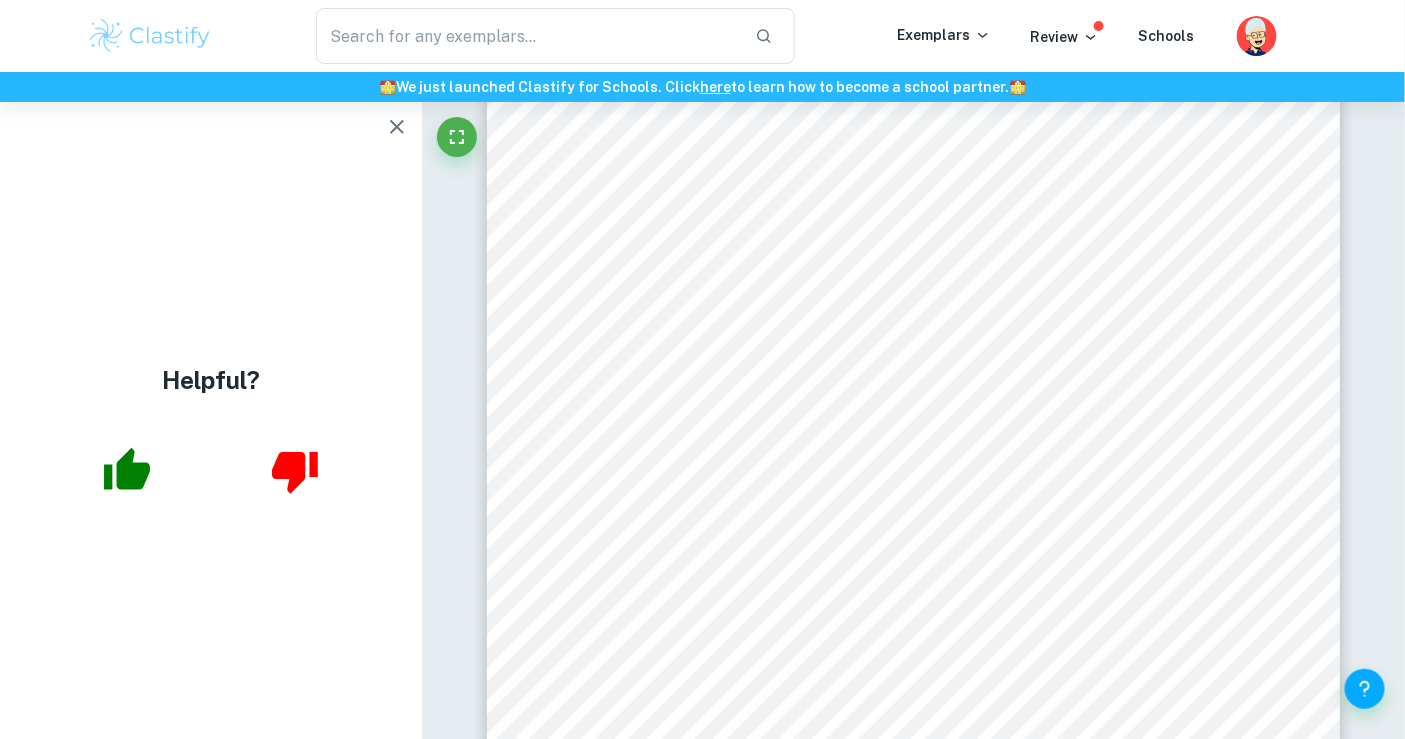 click on "Helpful?" at bounding box center [211, 420] 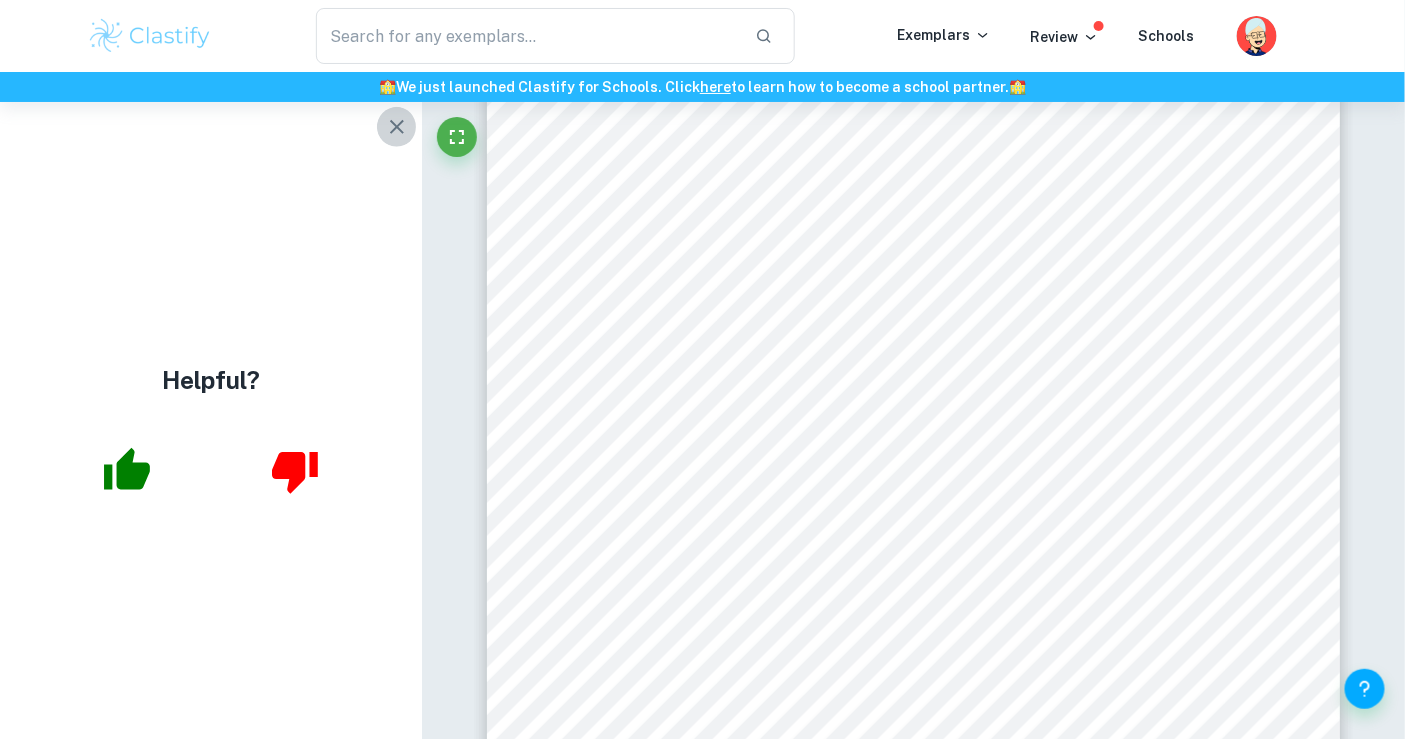 click at bounding box center [397, 127] 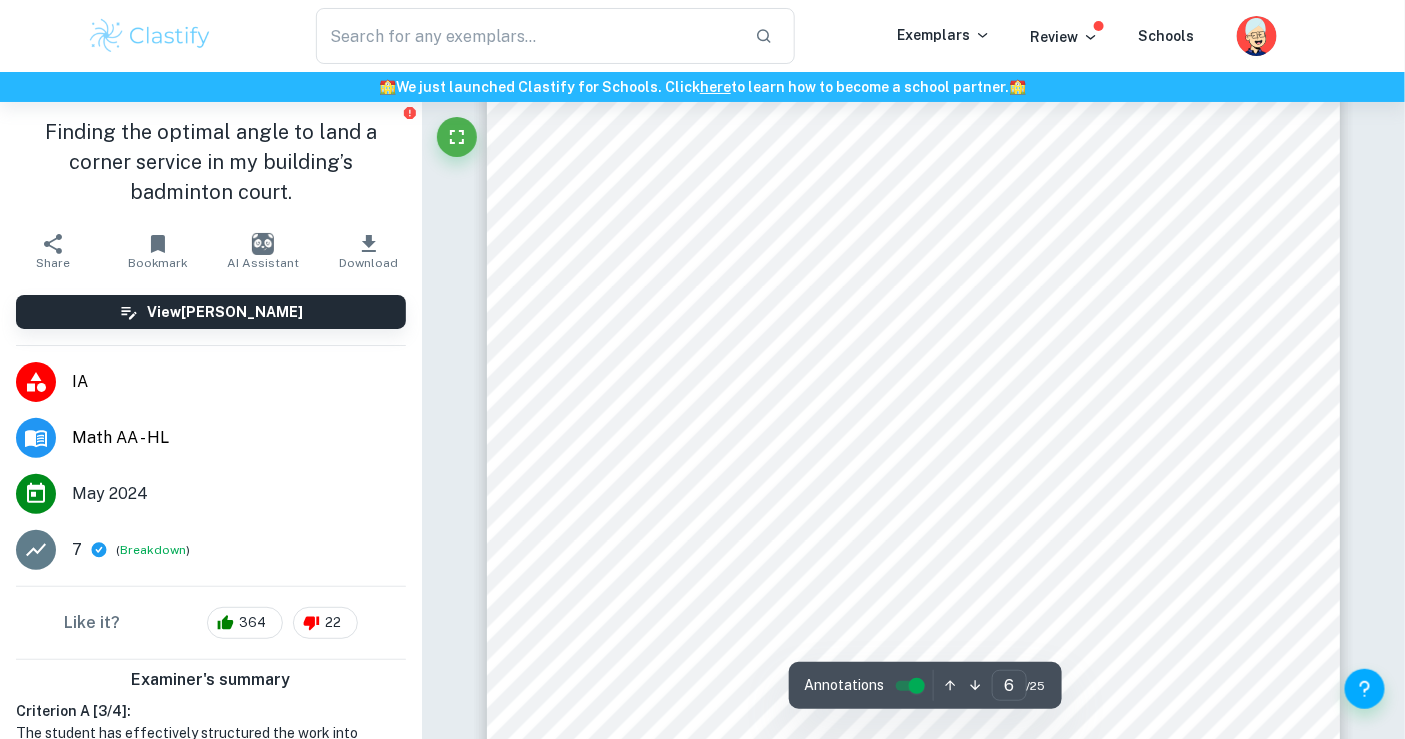 scroll, scrollTop: 6312, scrollLeft: 0, axis: vertical 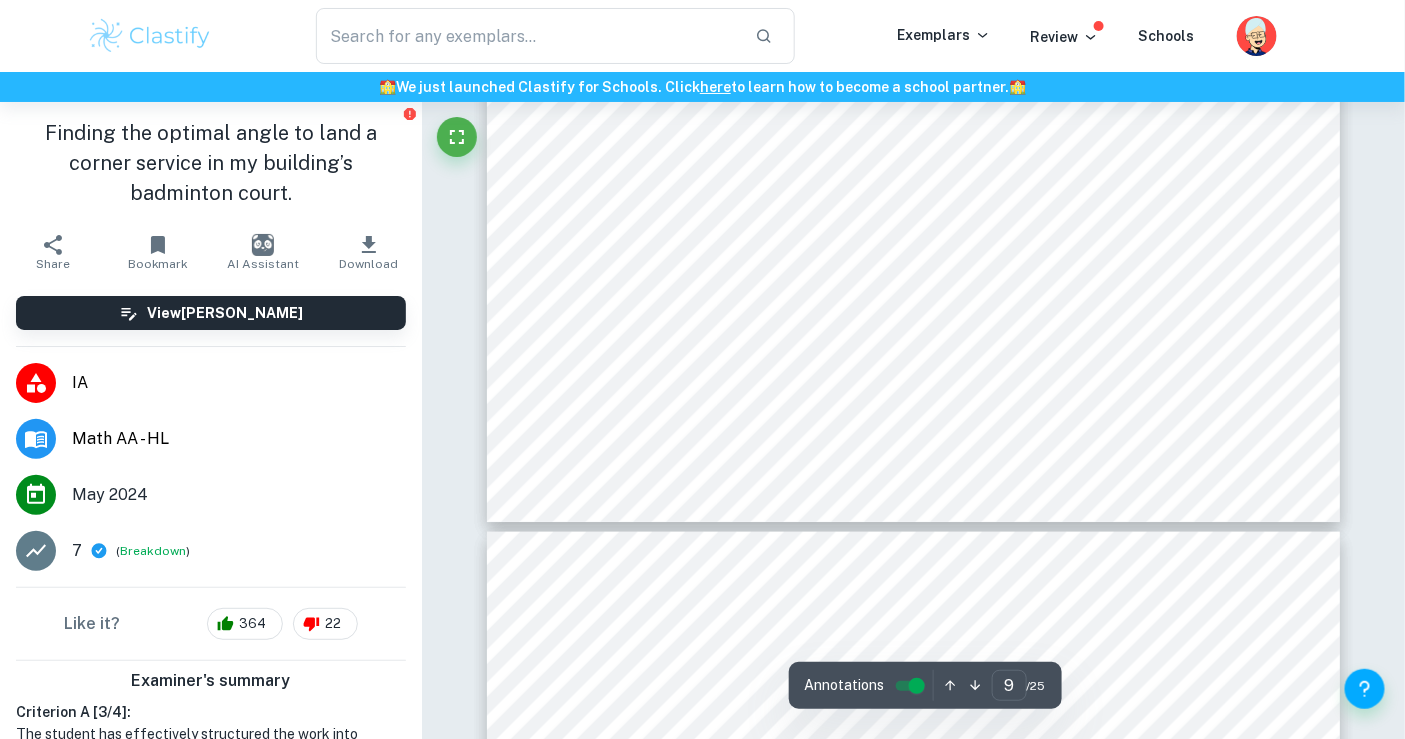 type on "10" 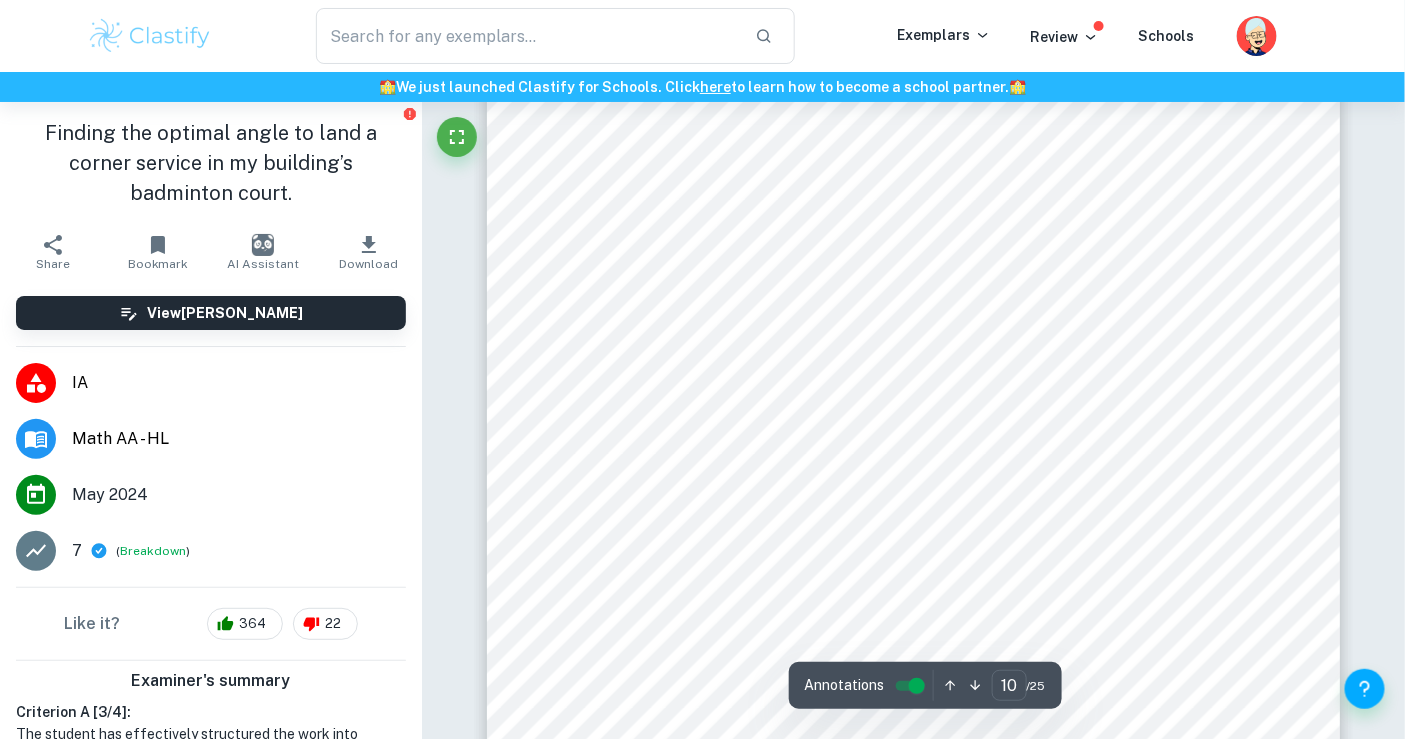 scroll, scrollTop: 11253, scrollLeft: 0, axis: vertical 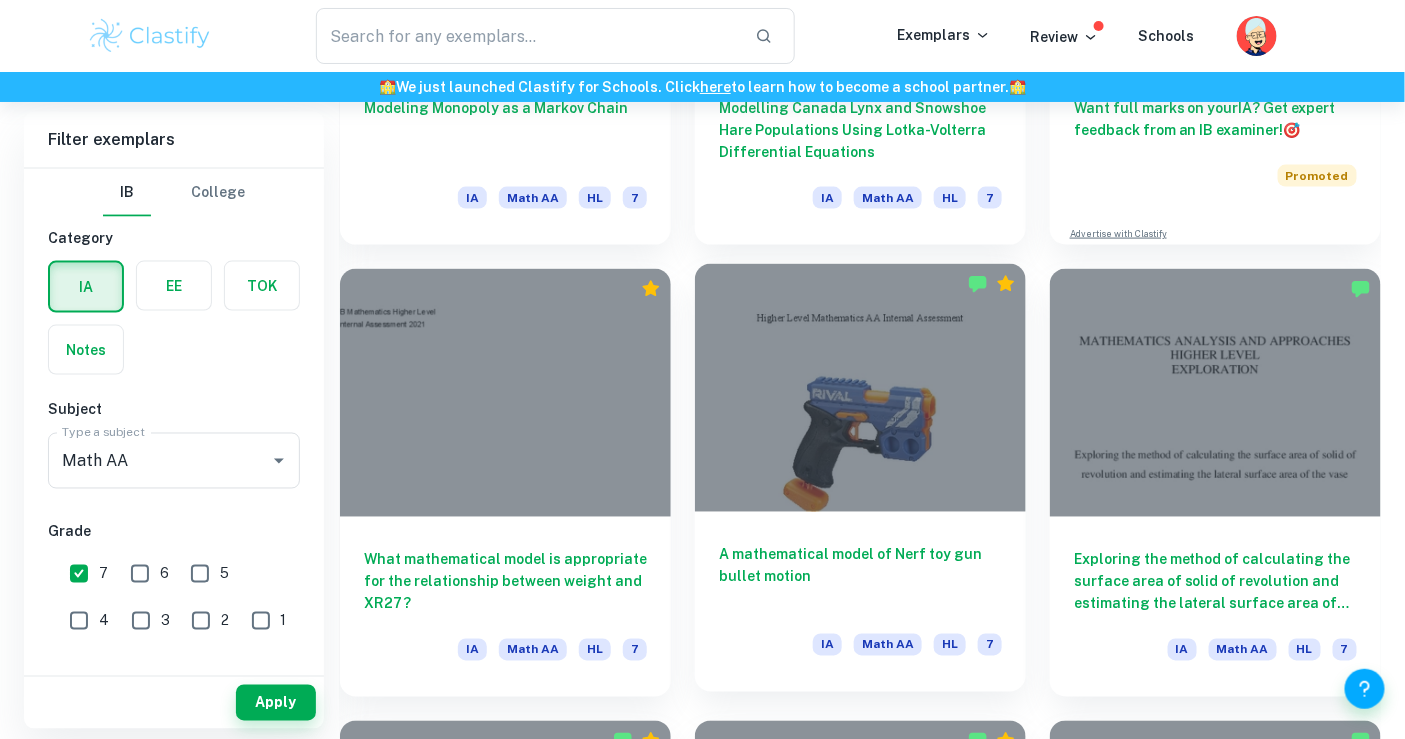 click at bounding box center (860, 388) 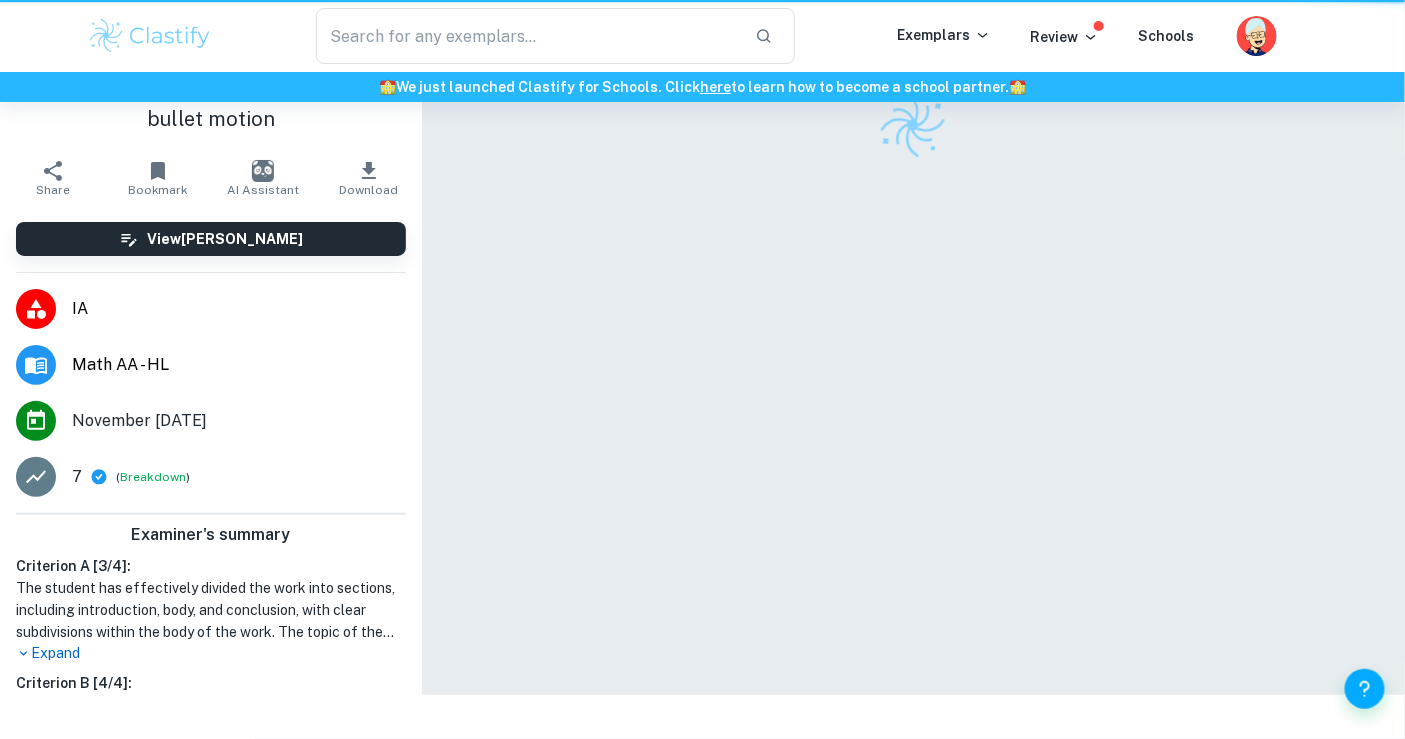 scroll, scrollTop: 0, scrollLeft: 0, axis: both 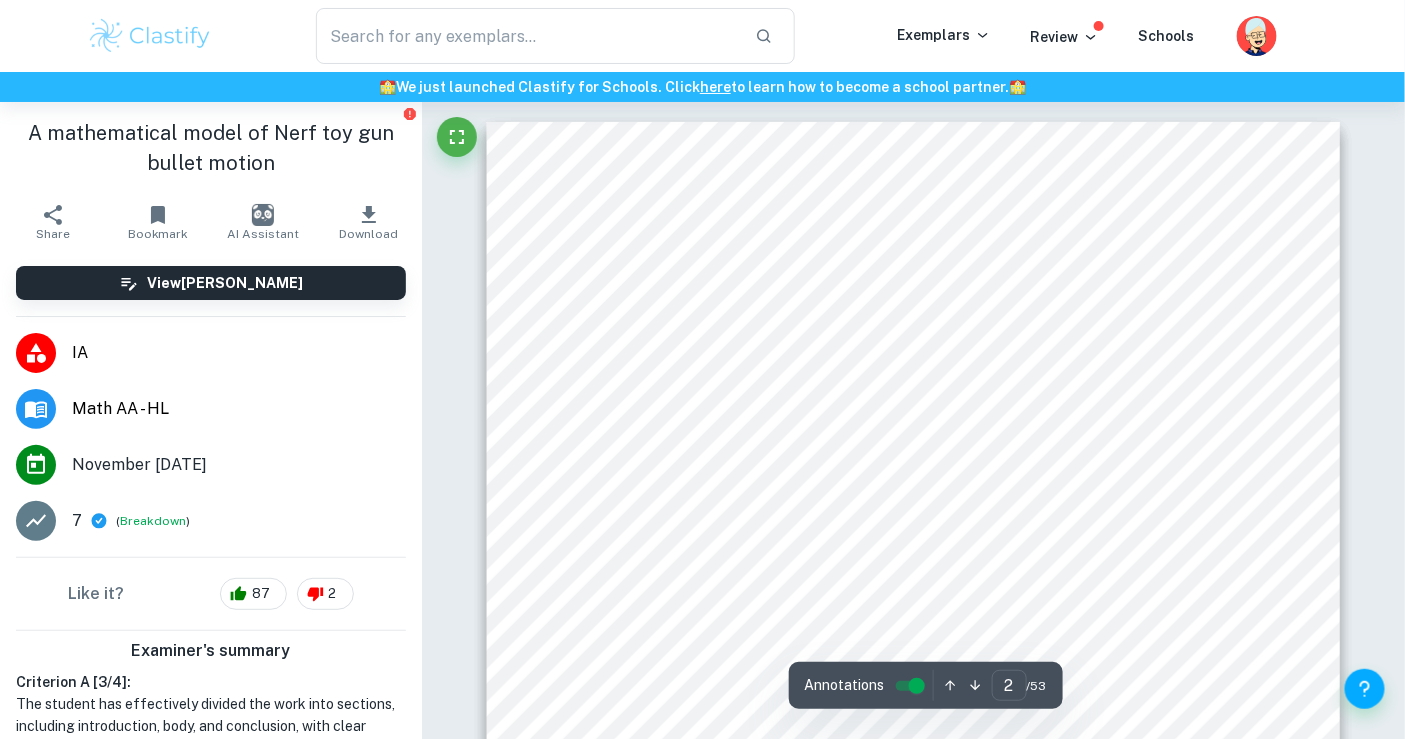 type on "2" 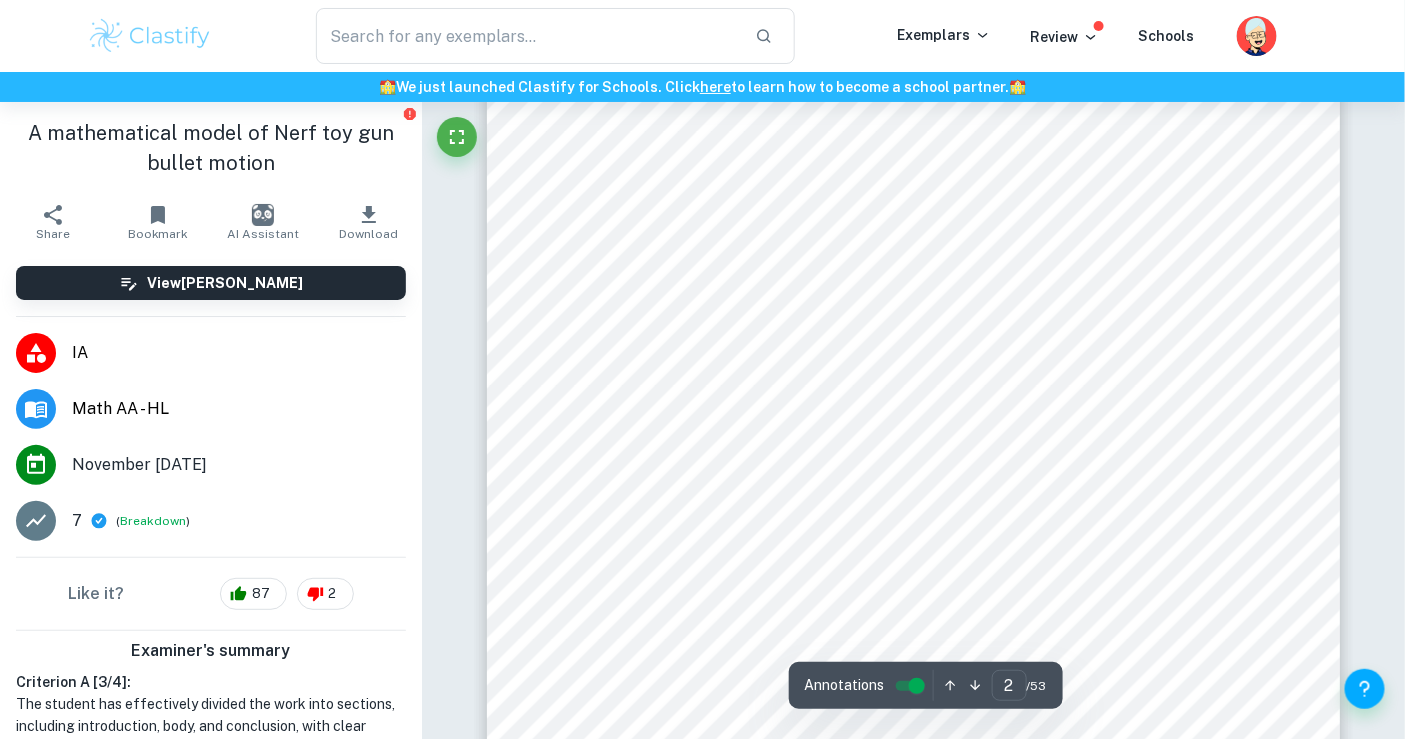 drag, startPoint x: 891, startPoint y: 565, endPoint x: 756, endPoint y: 597, distance: 138.74077 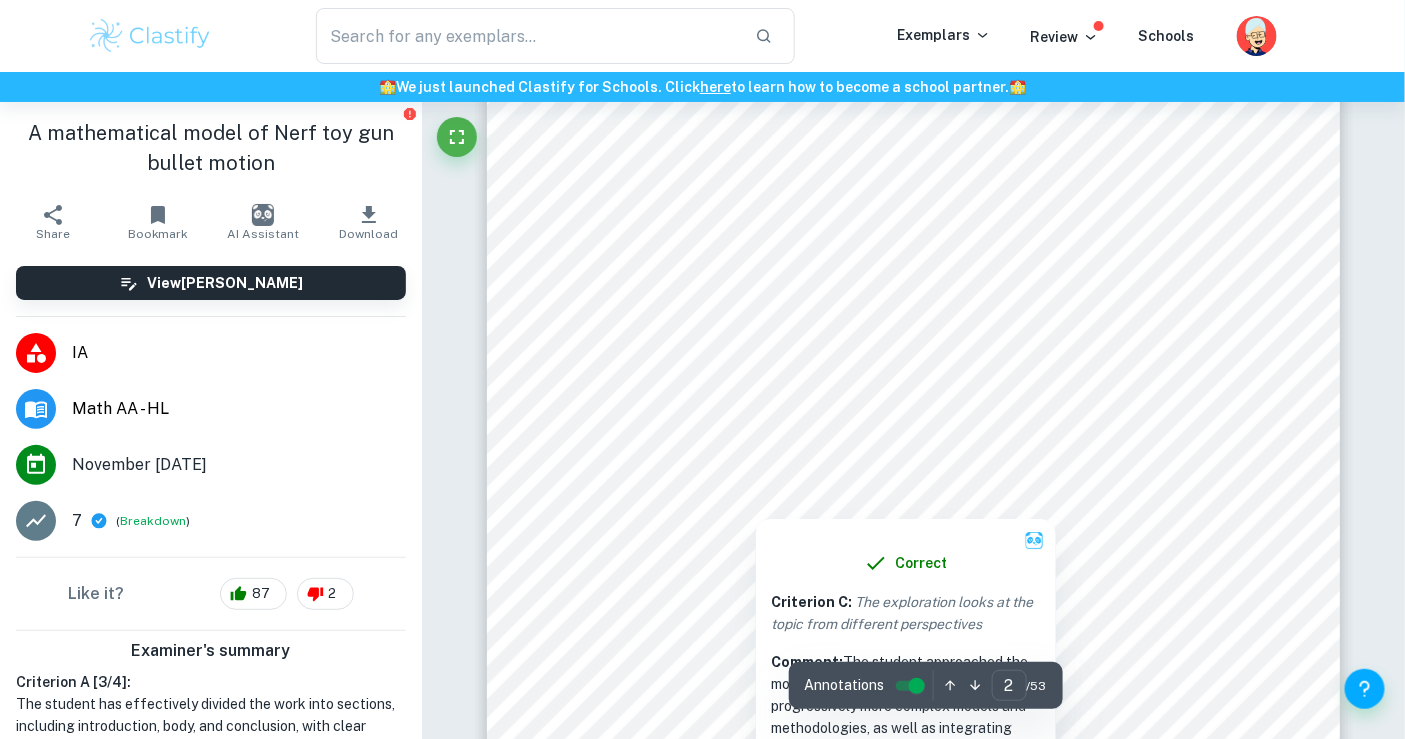 click at bounding box center [755, 503] 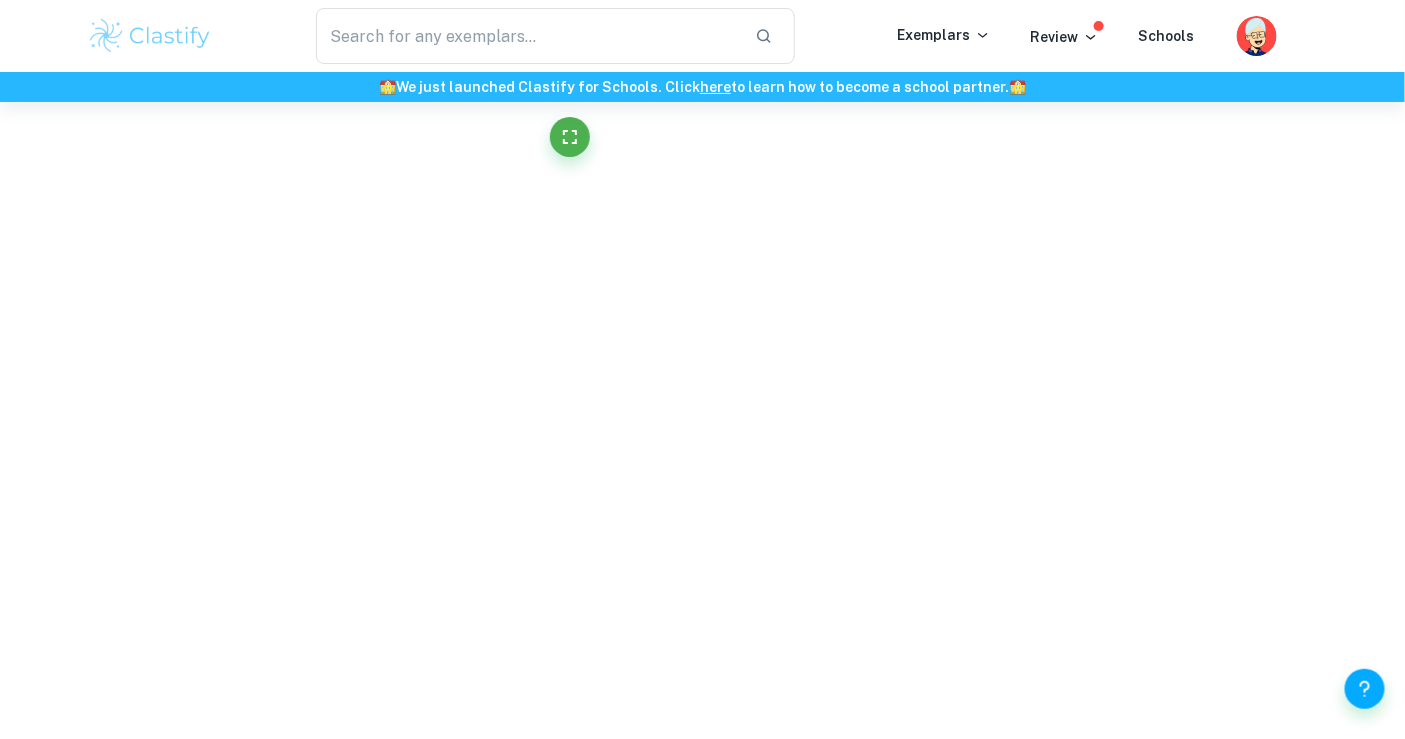 click on "We value your privacy We use cookies to enhance your browsing experience, serve personalised ads or content, and analyse our traffic. By clicking "Accept All", you consent to our use of cookies.   Cookie Policy Customise   Reject All   Accept All   Customise Consent Preferences   We use cookies to help you navigate efficiently and perform certain functions. You will find detailed information about all cookies under each consent category below. The cookies that are categorised as "Necessary" are stored on your browser as they are essential for enabling the basic functionalities of the site. ...  Show more For more information on how Google's third-party cookies operate and handle your data, see:   Google Privacy Policy Necessary Always Active Necessary cookies are required to enable the basic features of this site, such as providing secure log-in or adjusting your consent preferences. These cookies do not store any personally identifiable data. Functional Analytics Performance Advertisement Uncategorised" at bounding box center (702, -1464) 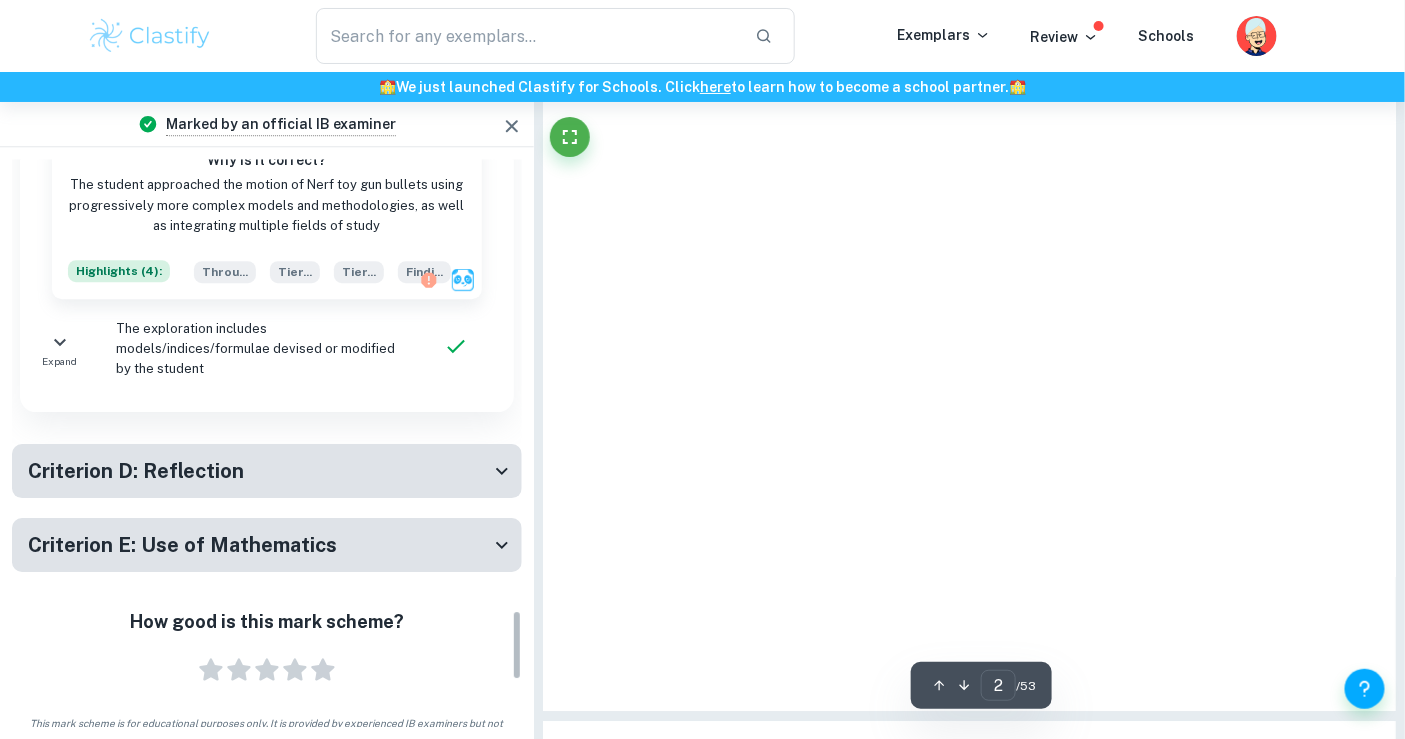 scroll, scrollTop: 3655, scrollLeft: 0, axis: vertical 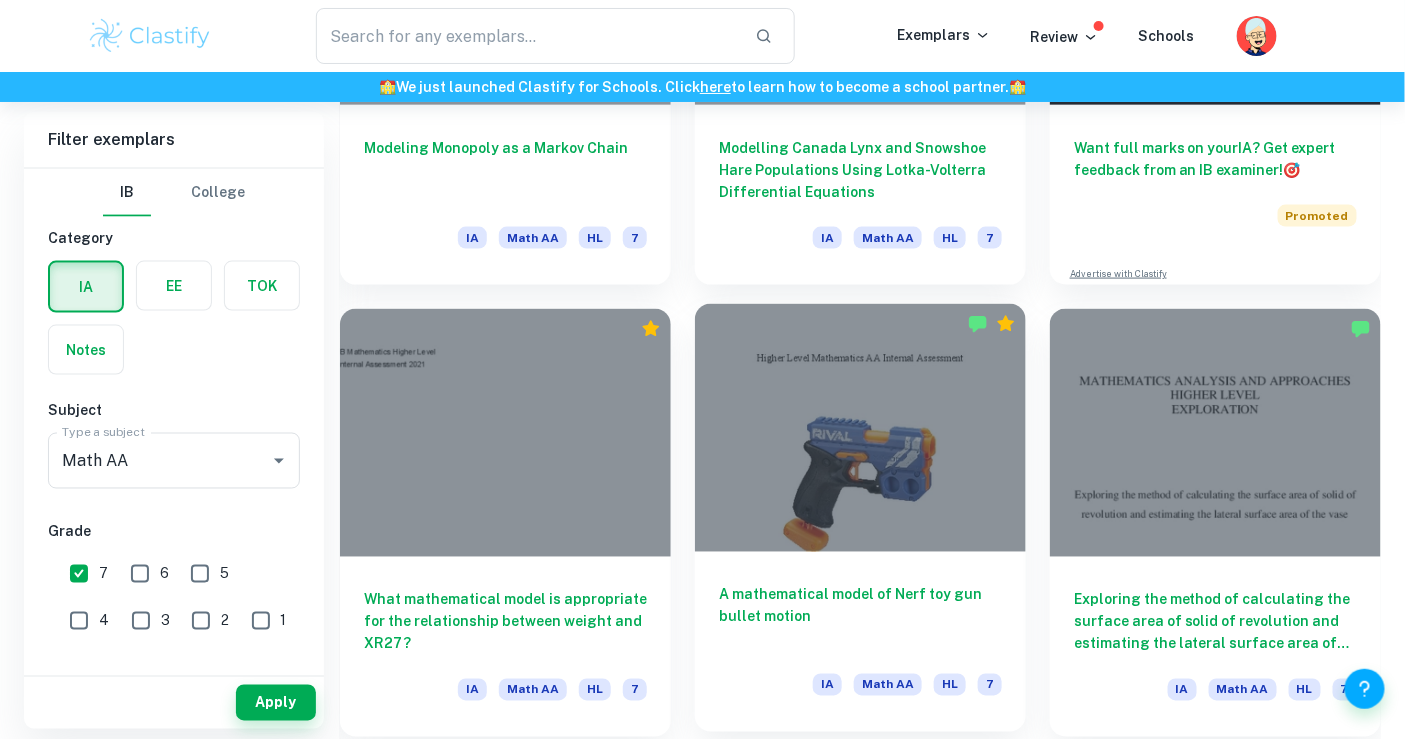 click at bounding box center (860, 428) 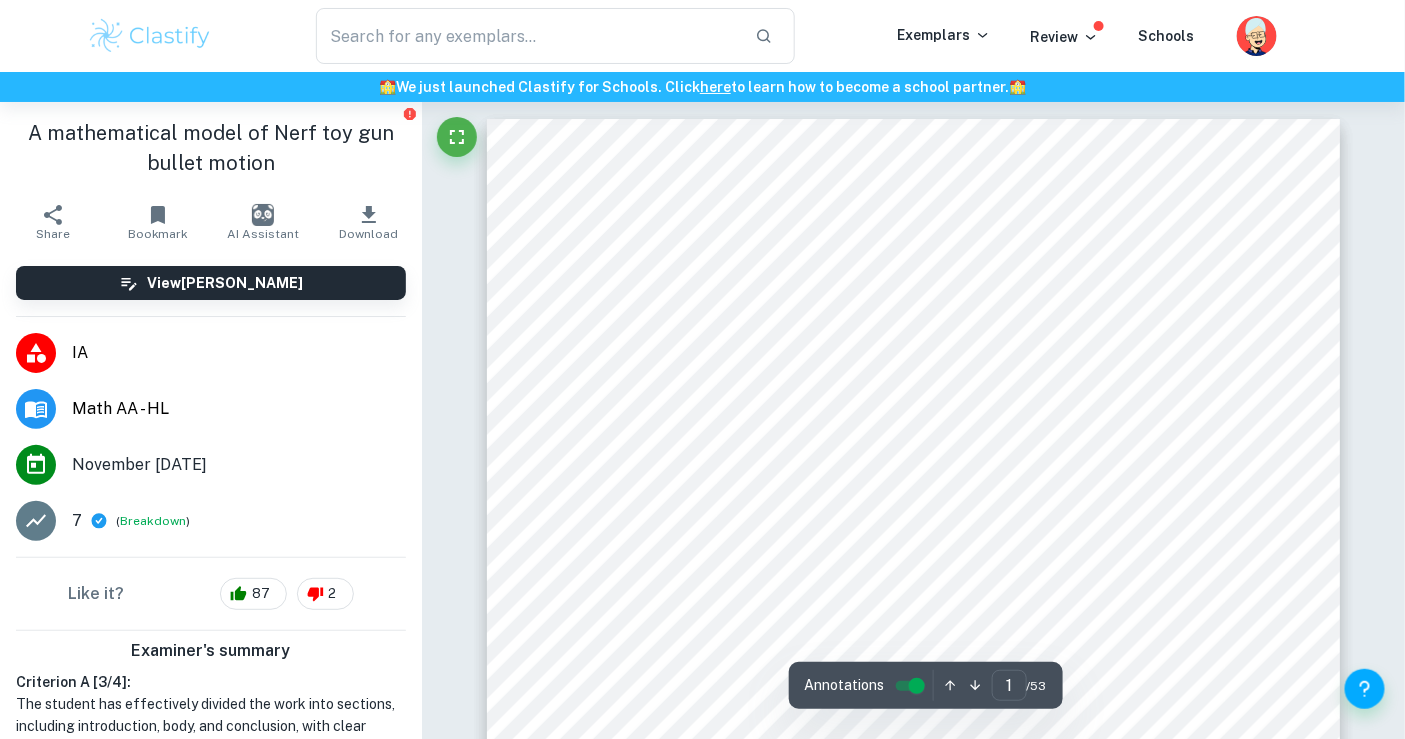 scroll, scrollTop: 450, scrollLeft: 0, axis: vertical 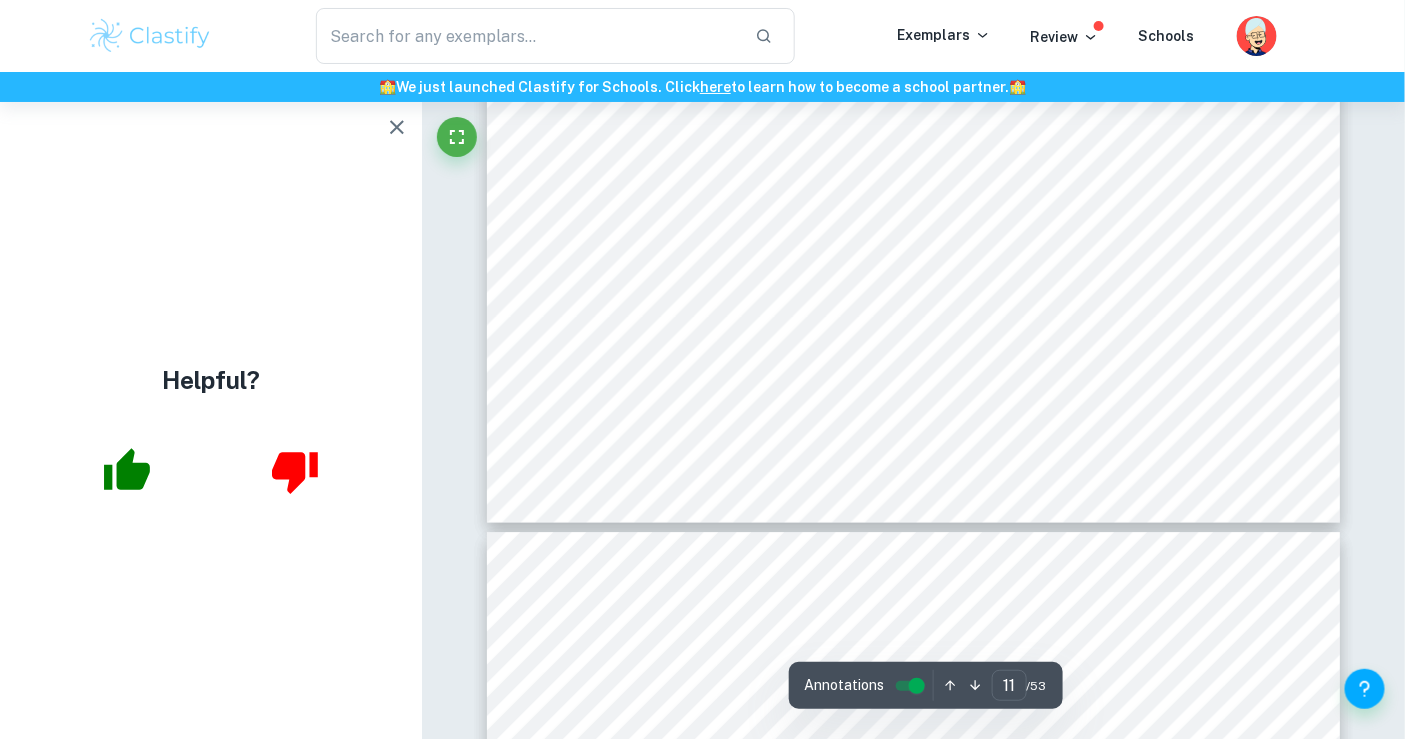 type on "12" 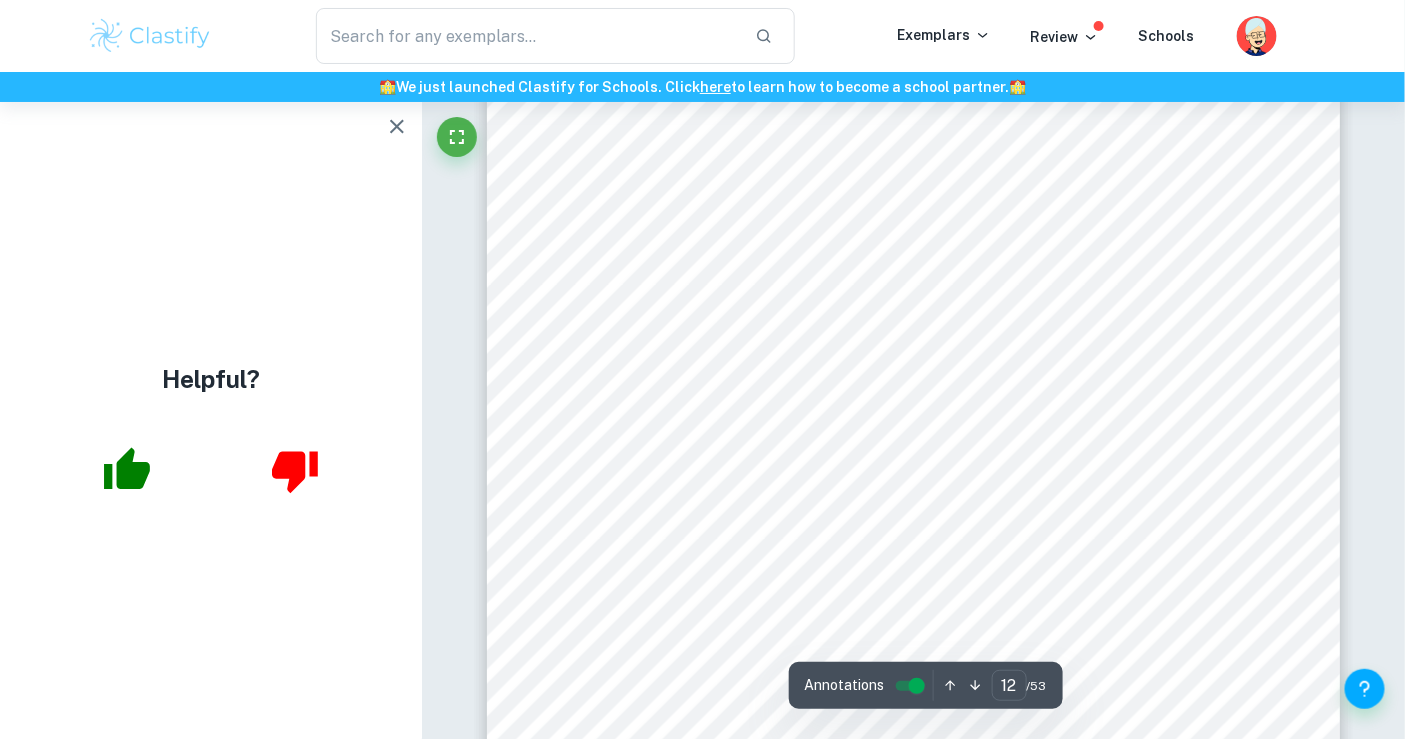 scroll, scrollTop: 13857, scrollLeft: 0, axis: vertical 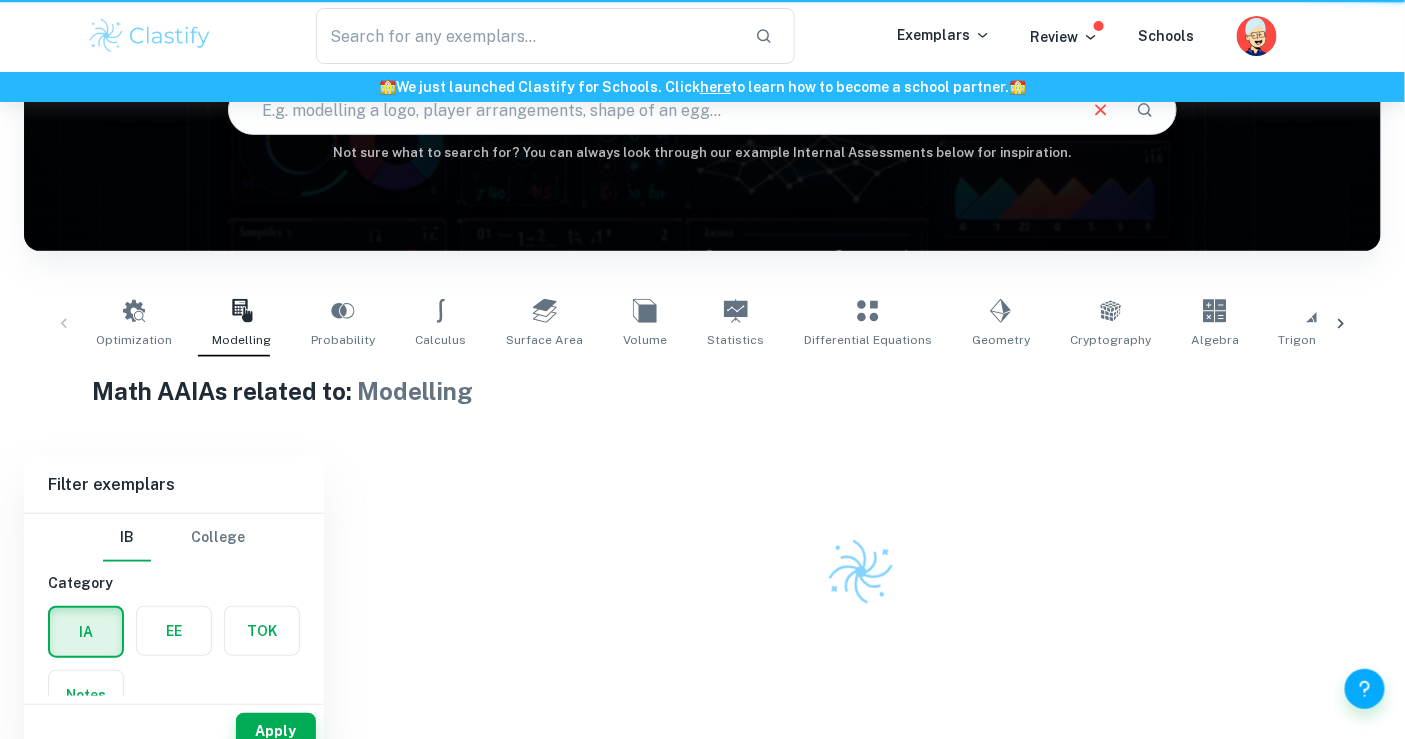 type on "Modelling" 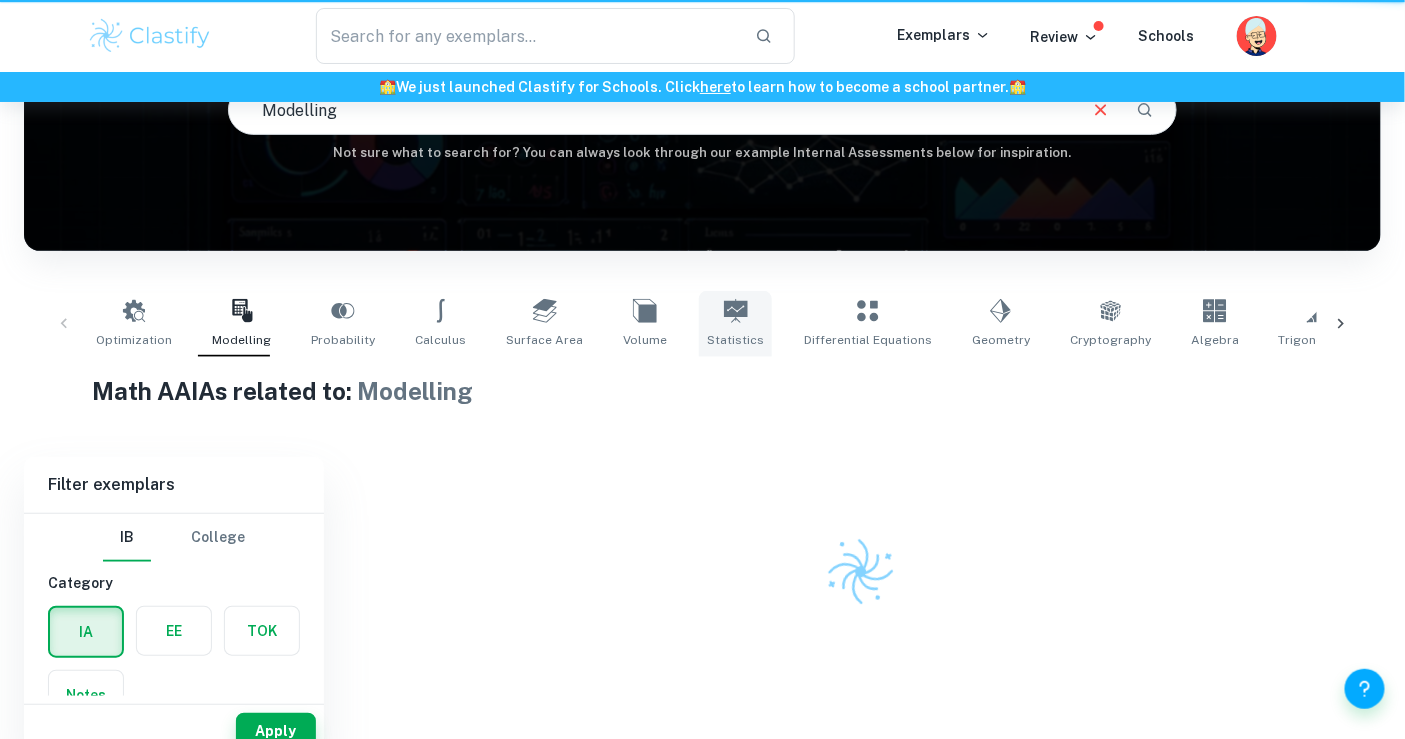 scroll, scrollTop: 235, scrollLeft: 0, axis: vertical 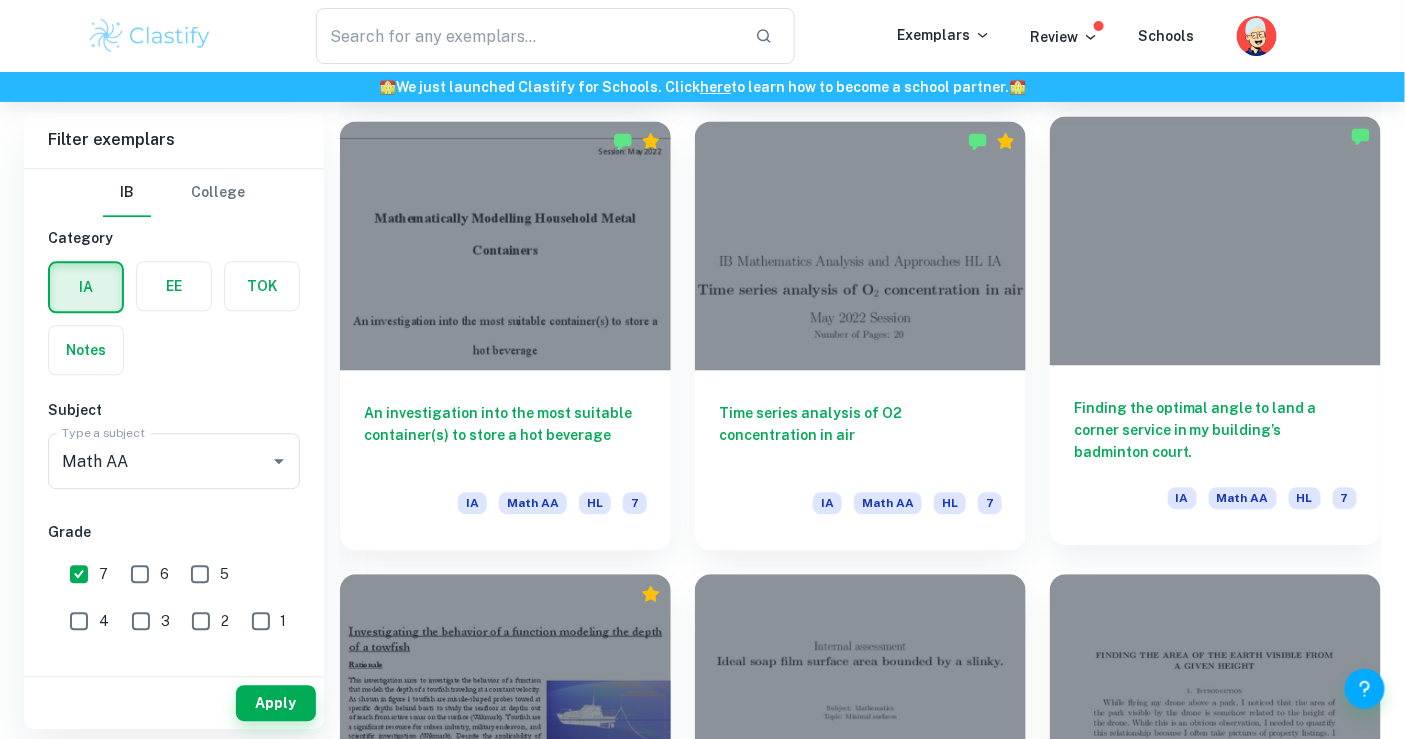 click at bounding box center (1215, 240) 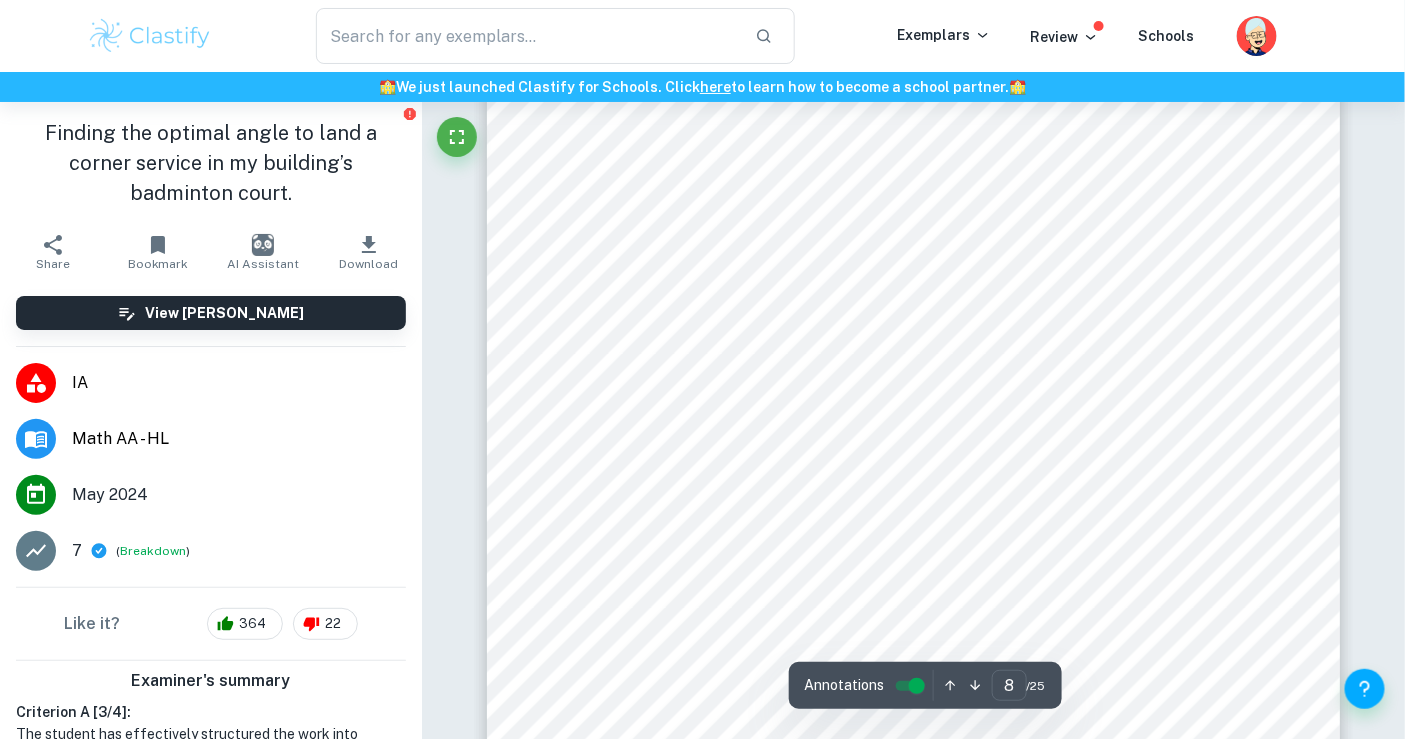 scroll, scrollTop: 8920, scrollLeft: 0, axis: vertical 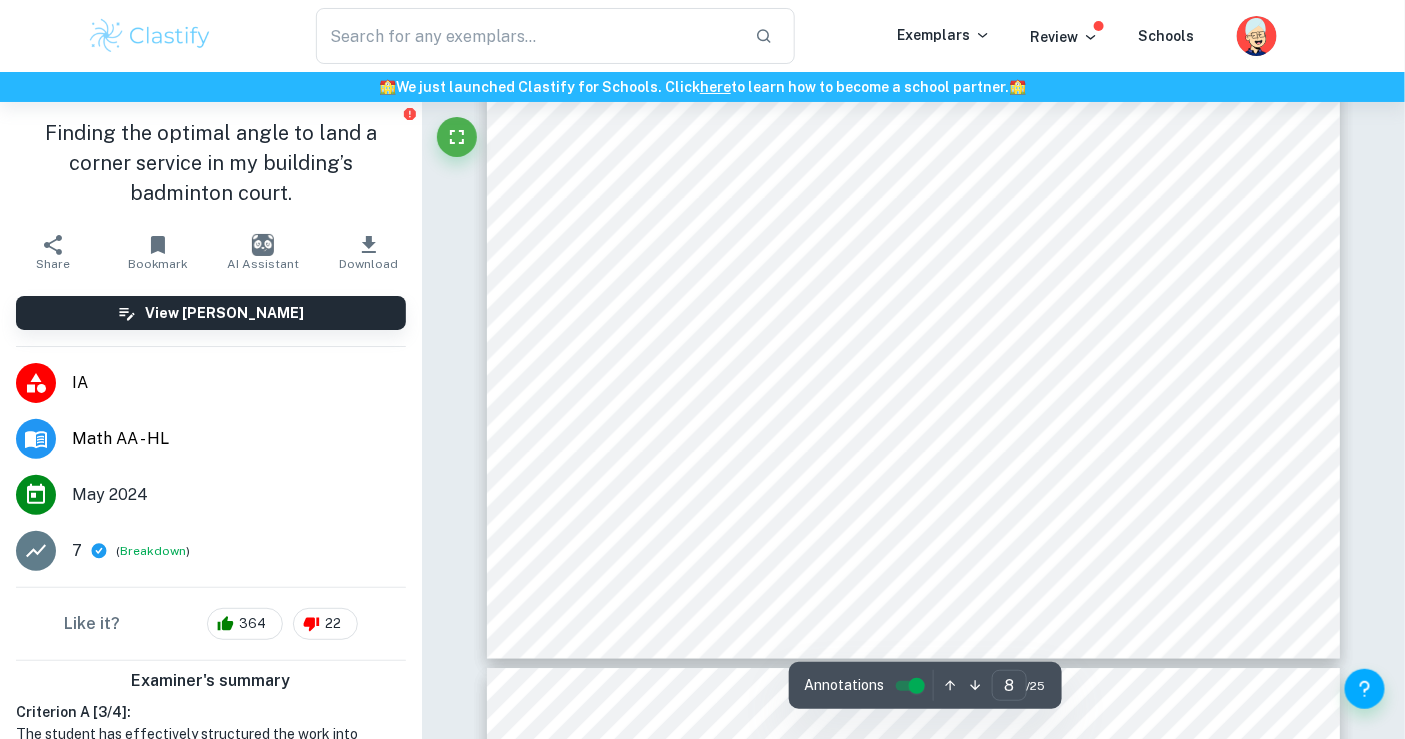 type on "9" 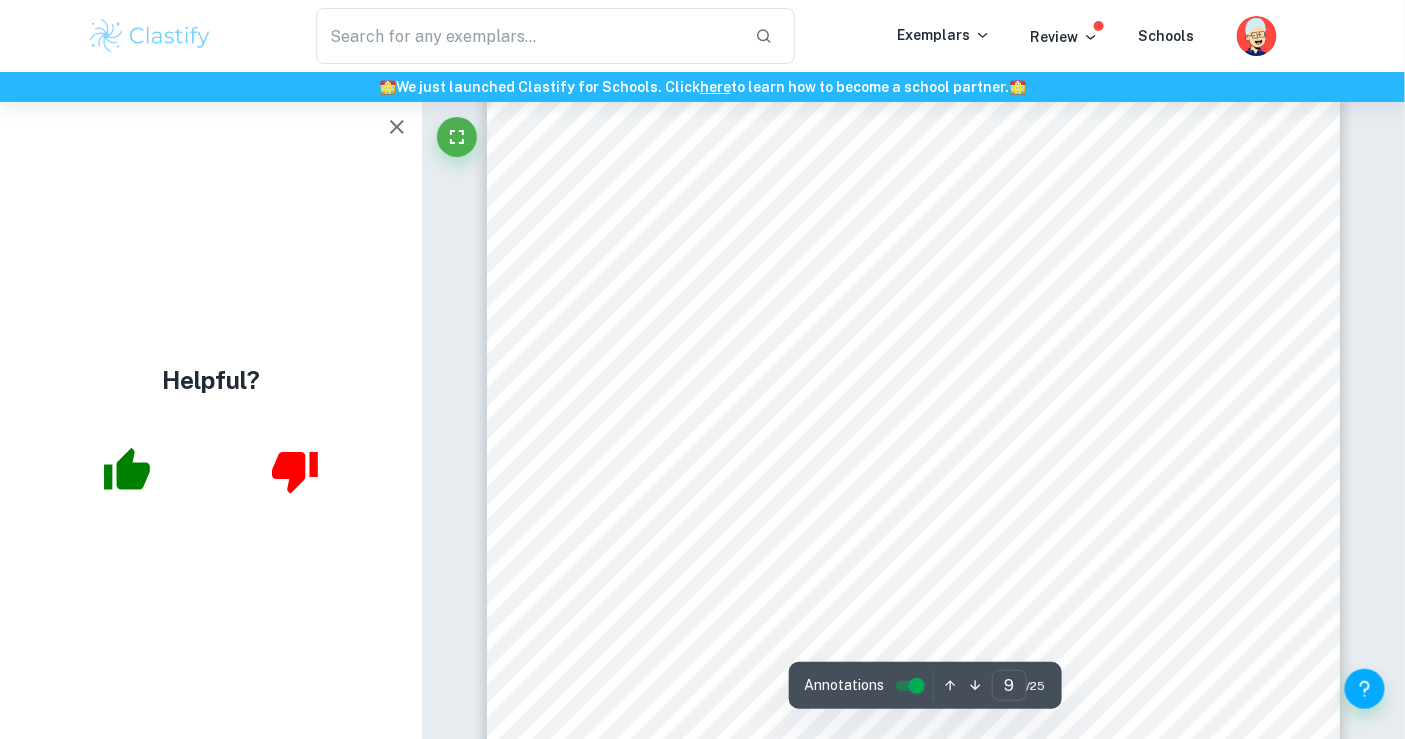 scroll, scrollTop: 10337, scrollLeft: 0, axis: vertical 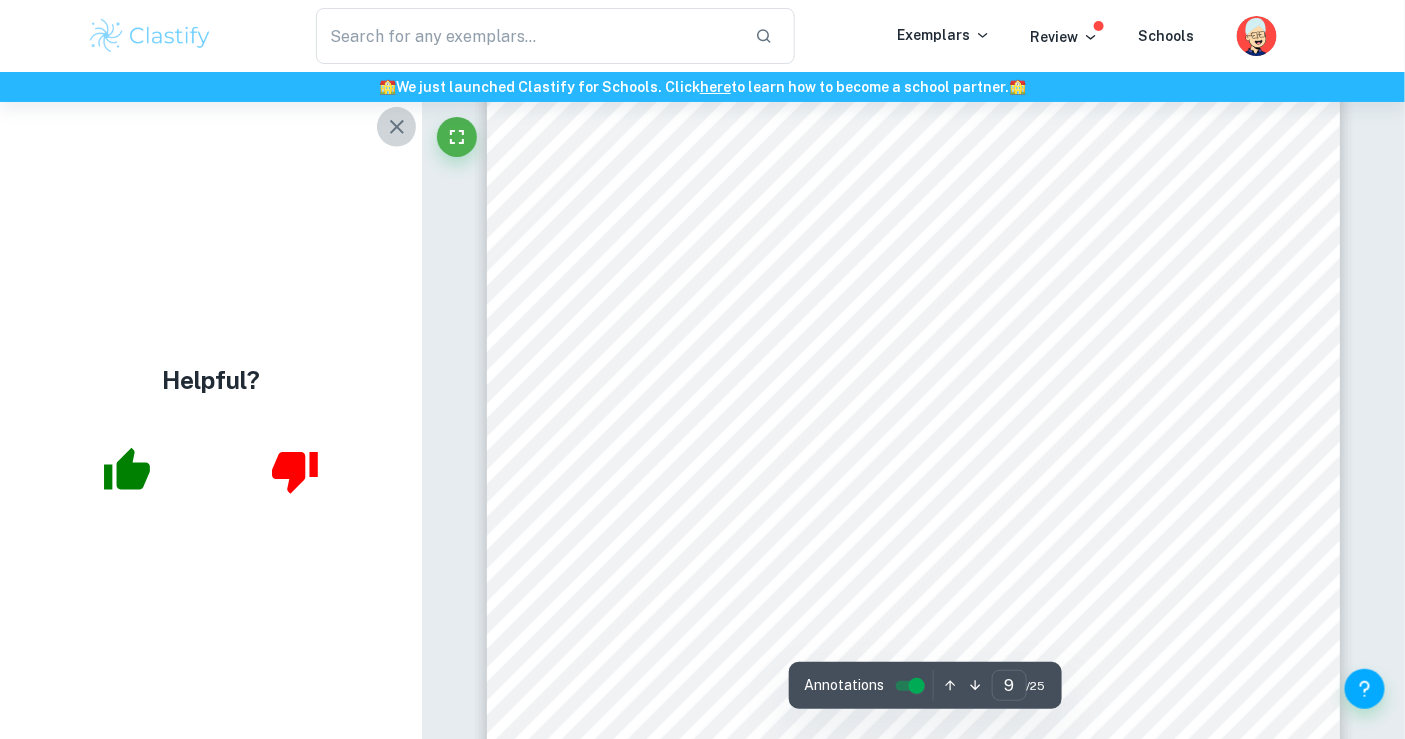click 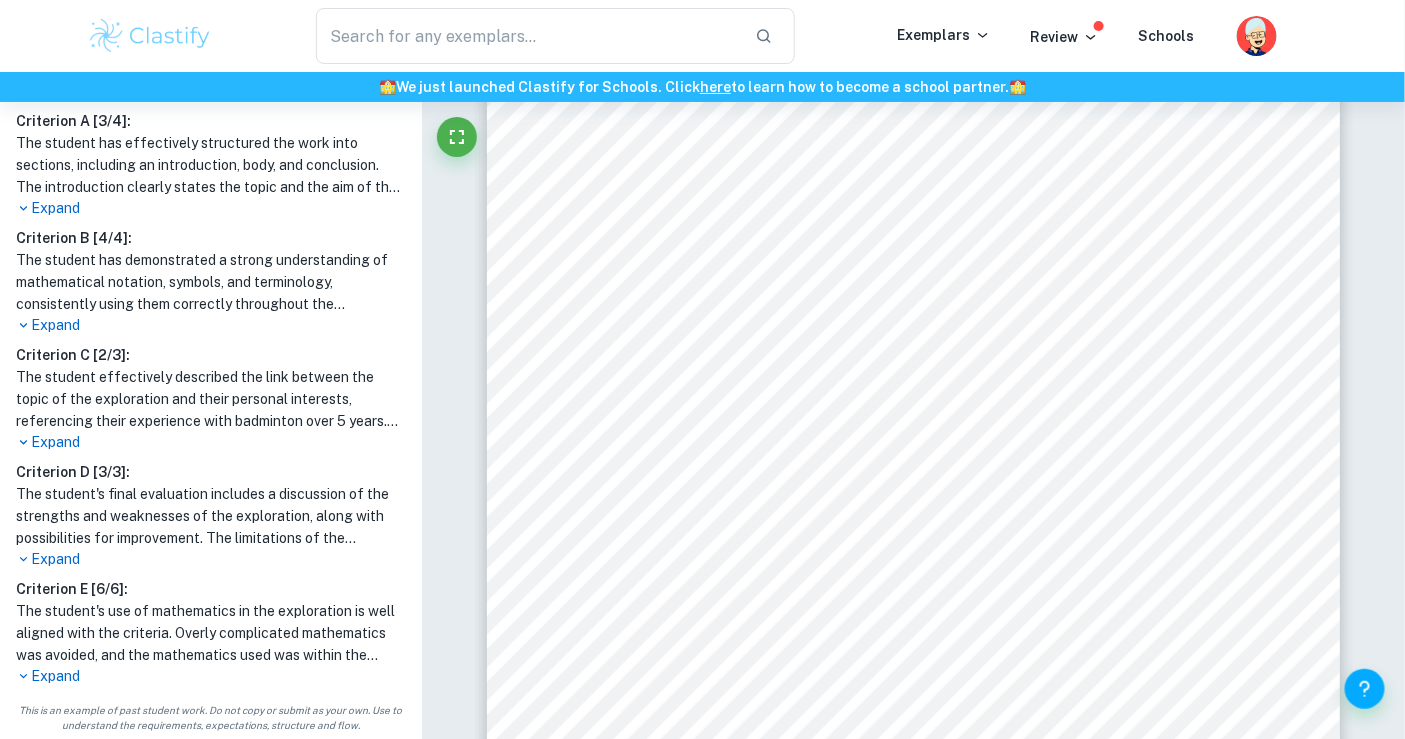 scroll, scrollTop: 591, scrollLeft: 0, axis: vertical 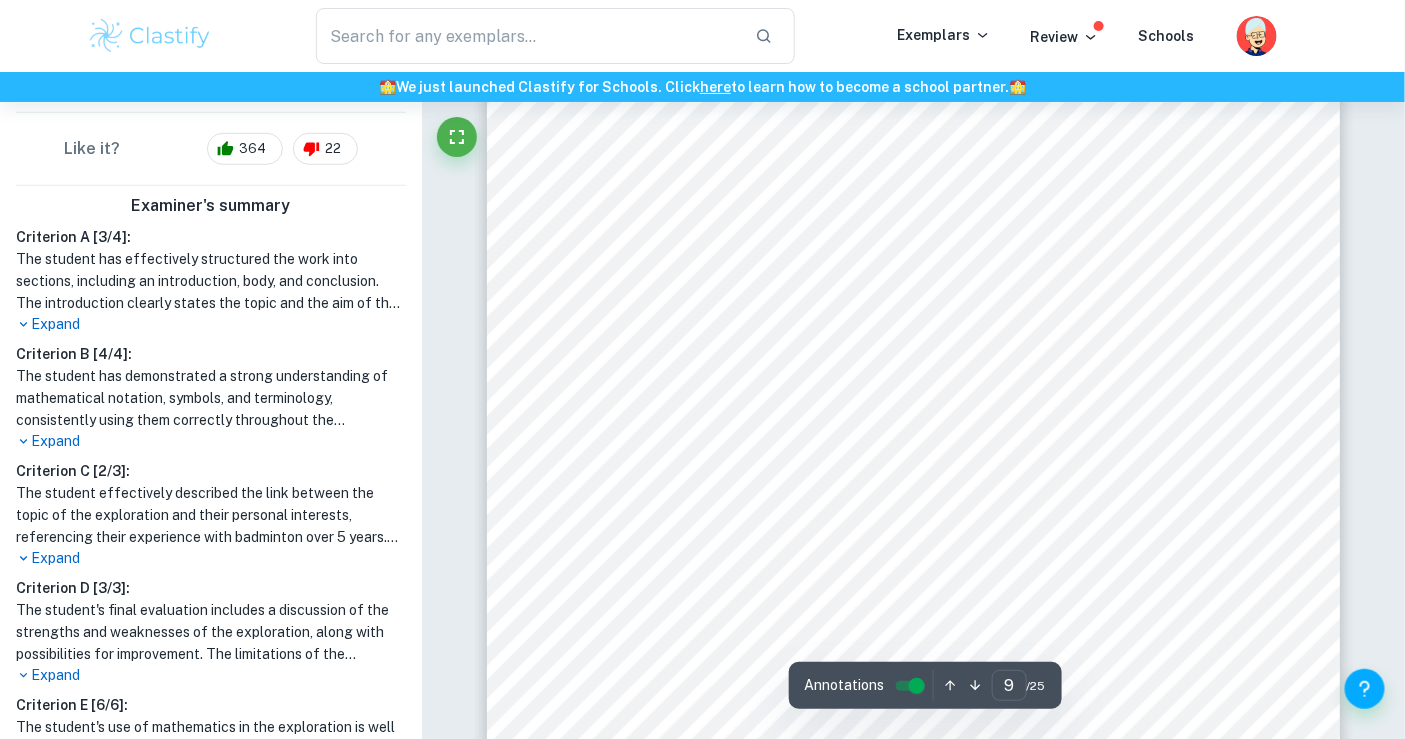 click on "Page   7   of   21 A Reimann sum is an approximation of a region9s area, given by adding up numerous divisions of the same. The Reimann Sum from Equation 15 can thus be converted to a definite integral 2 : |ÿ| =   +   $ 1 +   [ ý + ( ÿ )] !   ýÿ 5 6   (16) The x-coordinates of points   P 1   and   P 14   can be taken as the lower bound ( l ) and upper bound ( u ) respectively. To find the value of the length of the arc,   P(x)   also must be differentiated. Thus, Recalling equation (2): ý ( ÿ )   = 20.0576ÿ "   + 0.312ÿ !   + 1.33ÿ + 0.970 ý2 ( ÿ )   = 23 × 0.0576ÿ !   + 2 × 0.312ÿ + 1.33   (17) ý + ( ÿ )   = 20.1728ÿ !   + 0.624ÿ + 1.33   (18) Upper Bound ( u ) = 8.361; Lower Bound ( l ) = 0.000 |ÿ| =   +   $ 1 +   [ 20.1728ÿ !   + 0.624ÿ + 1.33 ] !   ýÿ 7."9# :   (19) | ÿ |   = 18.0444277 ý j 18.04 ý   {Using G.D.C}   (20) To be able to use   L   to find the initial velocity, I derived a velocity function by finding the smallest   d   covered by the shuttlecock.     {x-cord. of P" at bounding box center (913, 359) 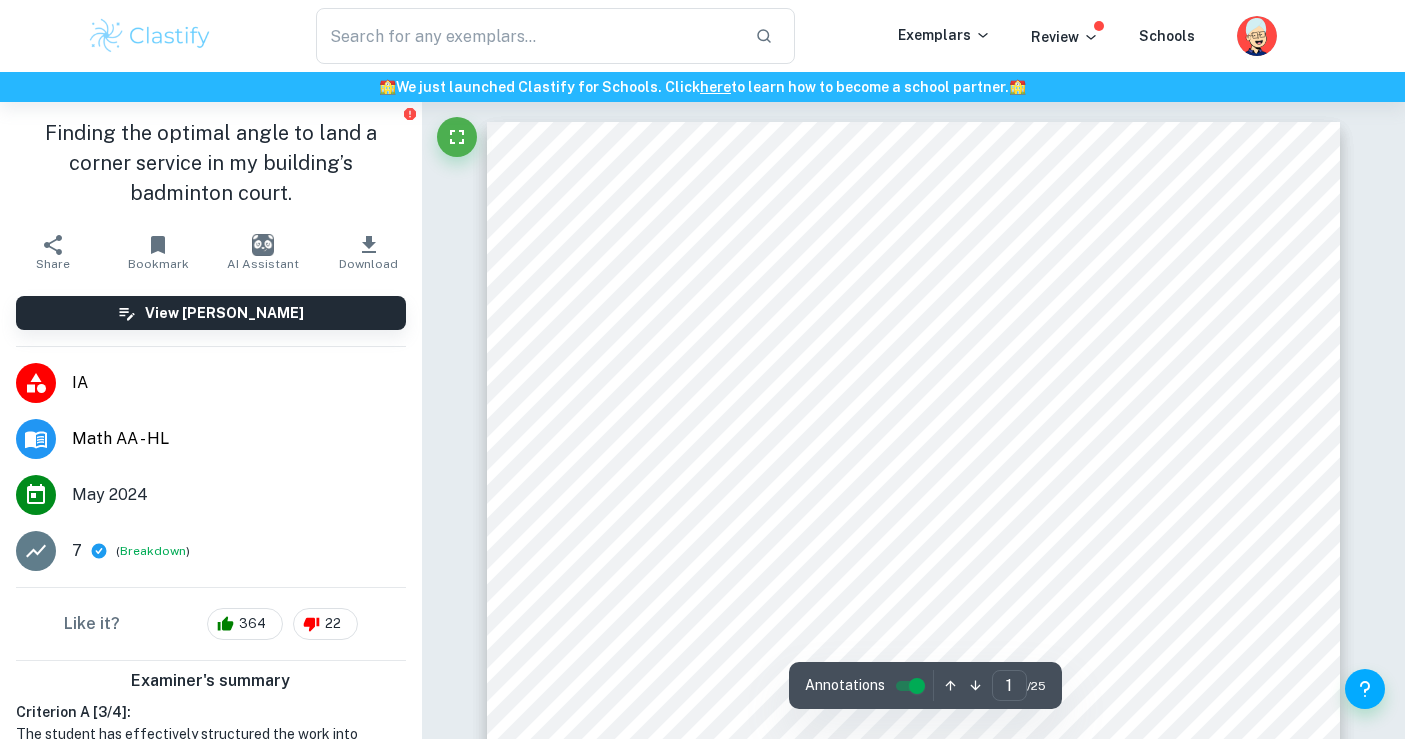 scroll, scrollTop: 0, scrollLeft: 0, axis: both 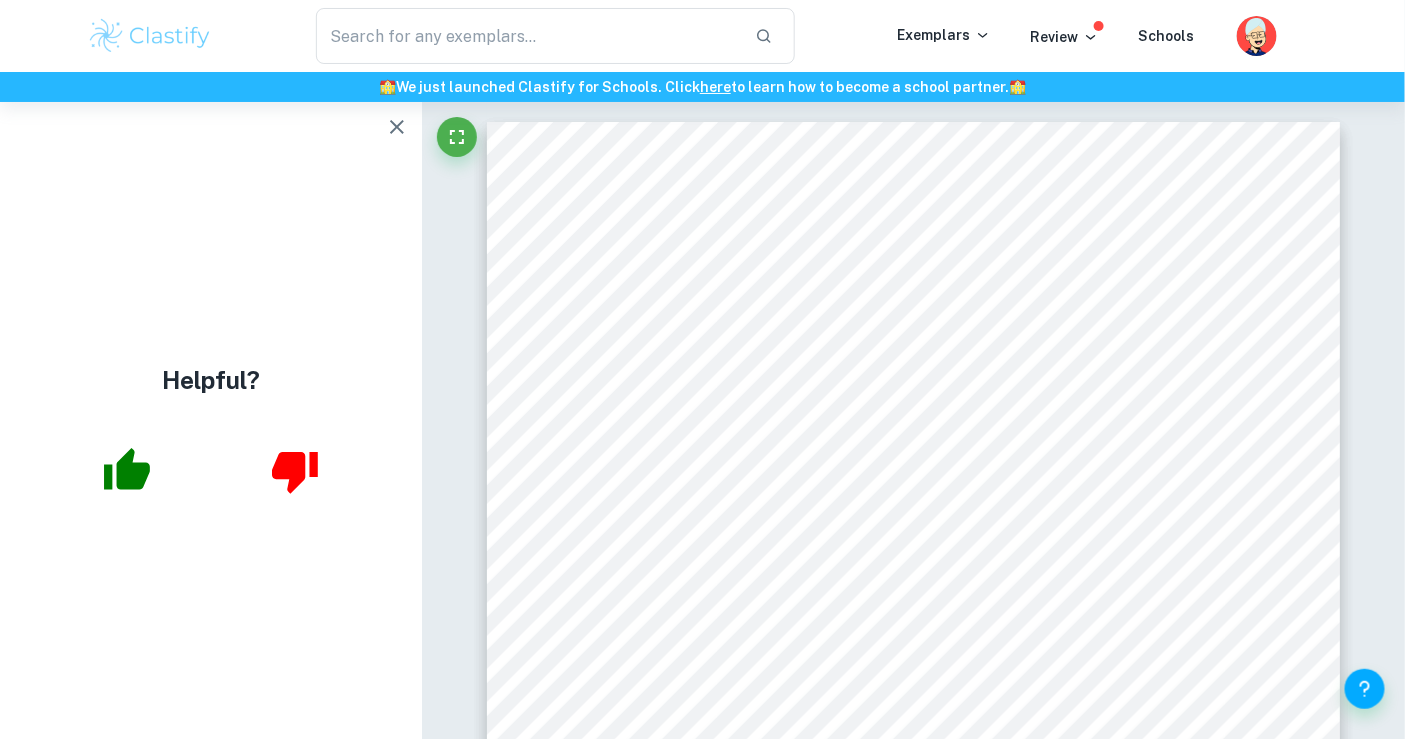 click at bounding box center [150, 36] 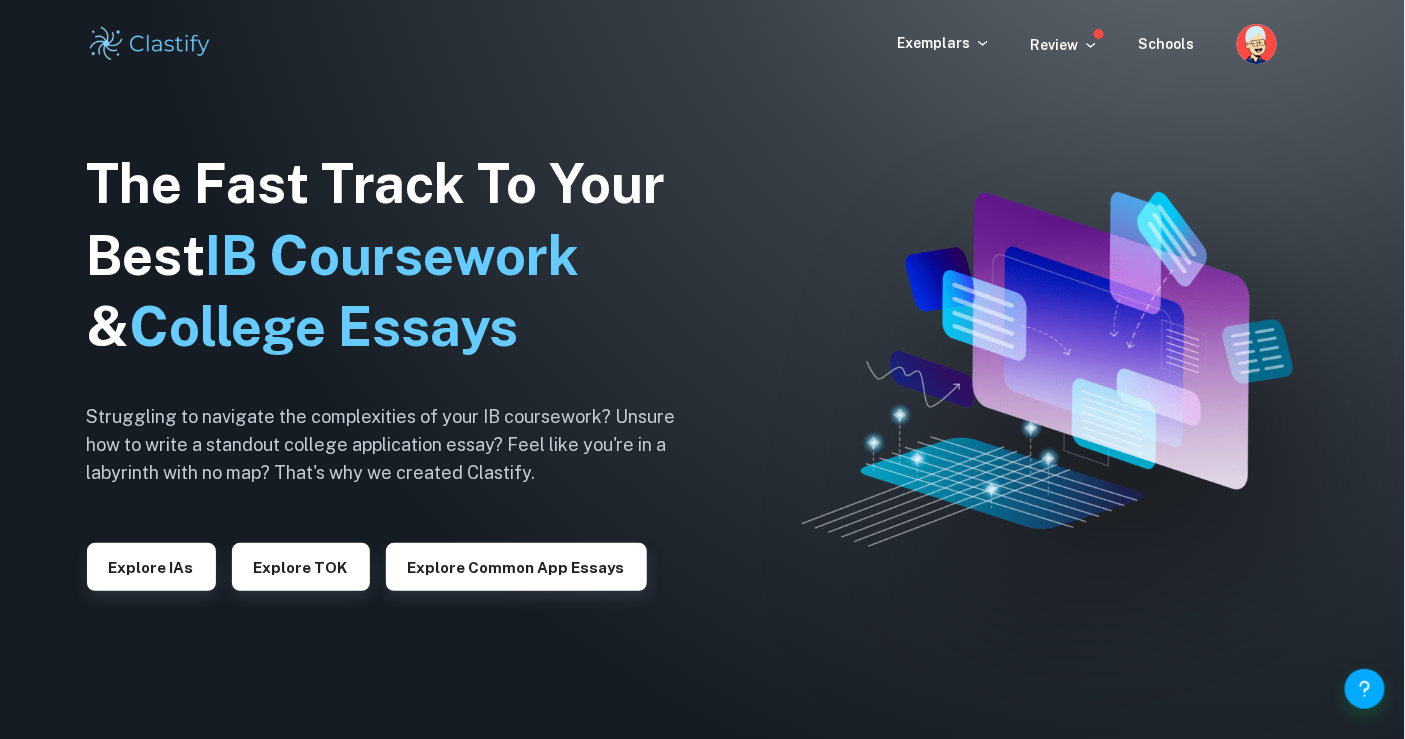 click at bounding box center [702, 369] 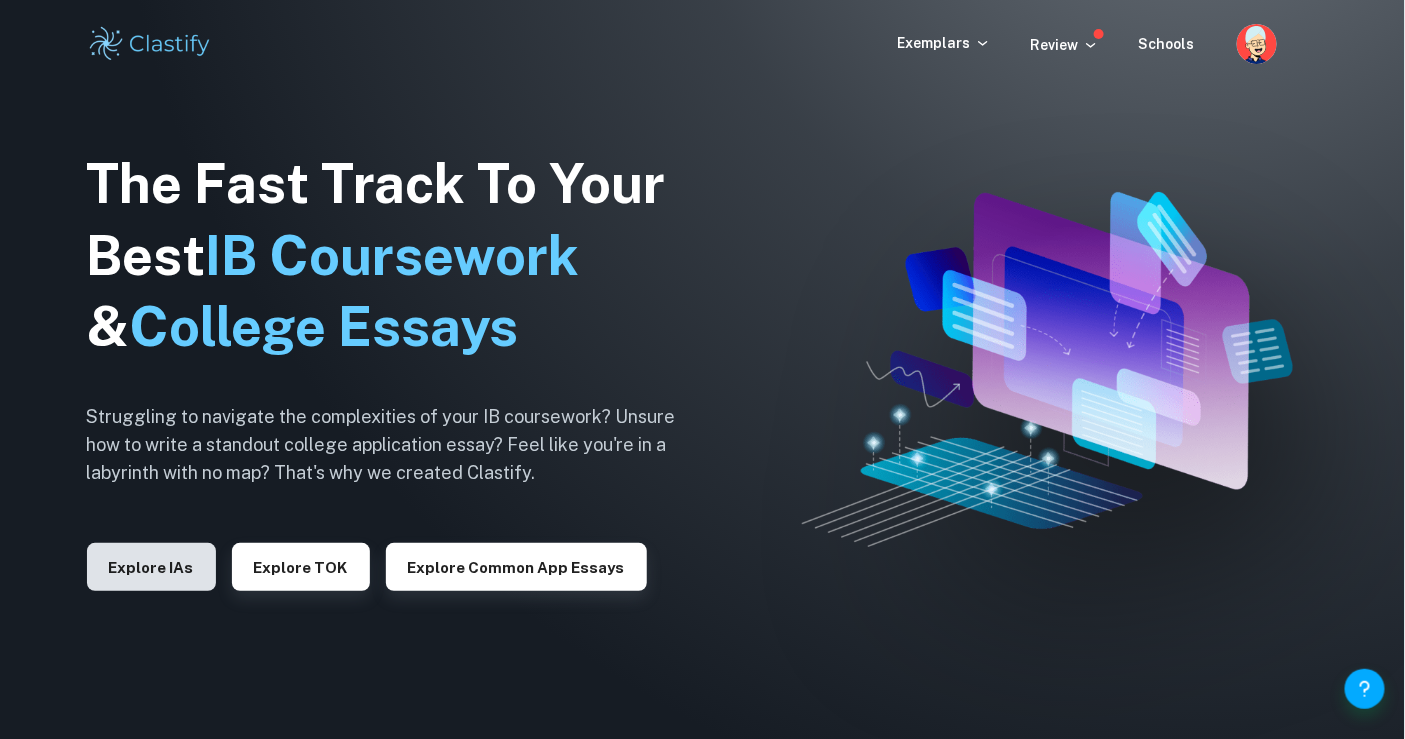 click on "Explore IAs" at bounding box center [151, 567] 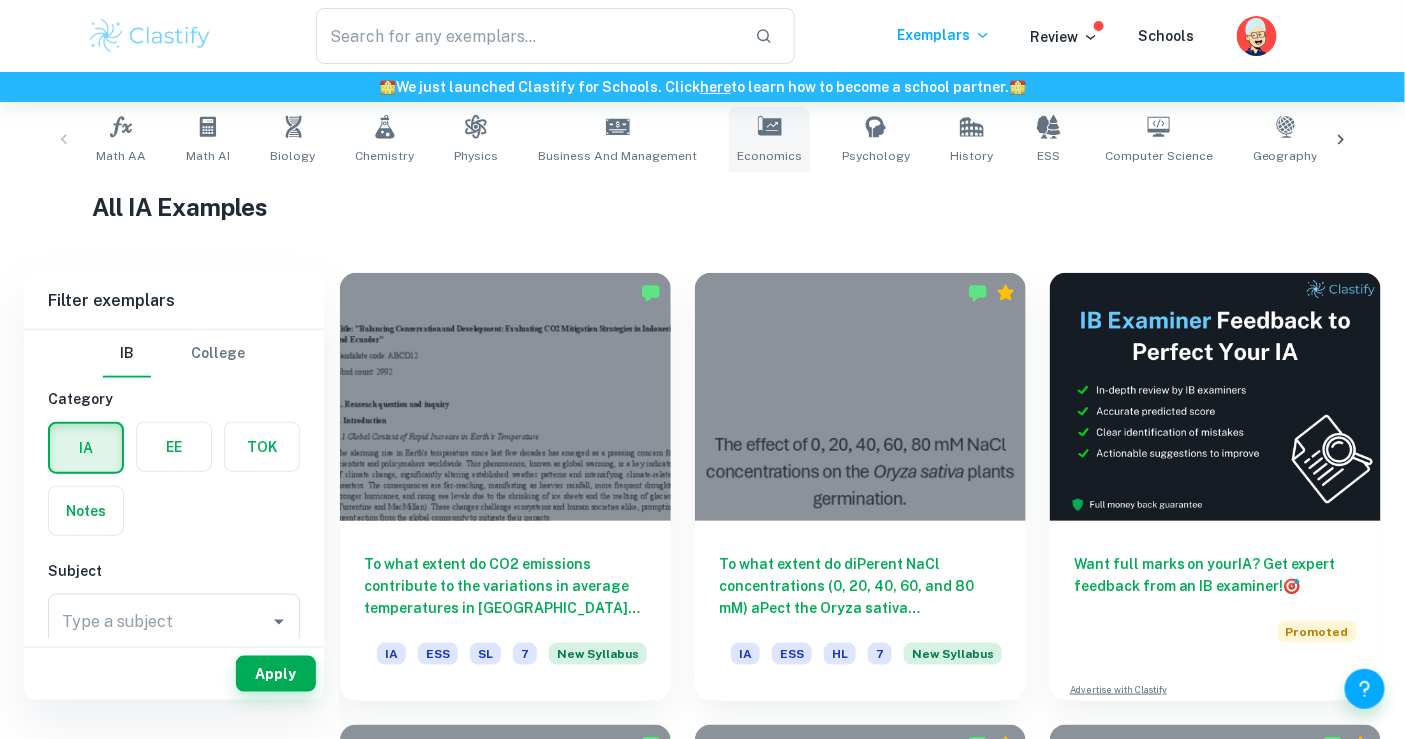 scroll, scrollTop: 372, scrollLeft: 0, axis: vertical 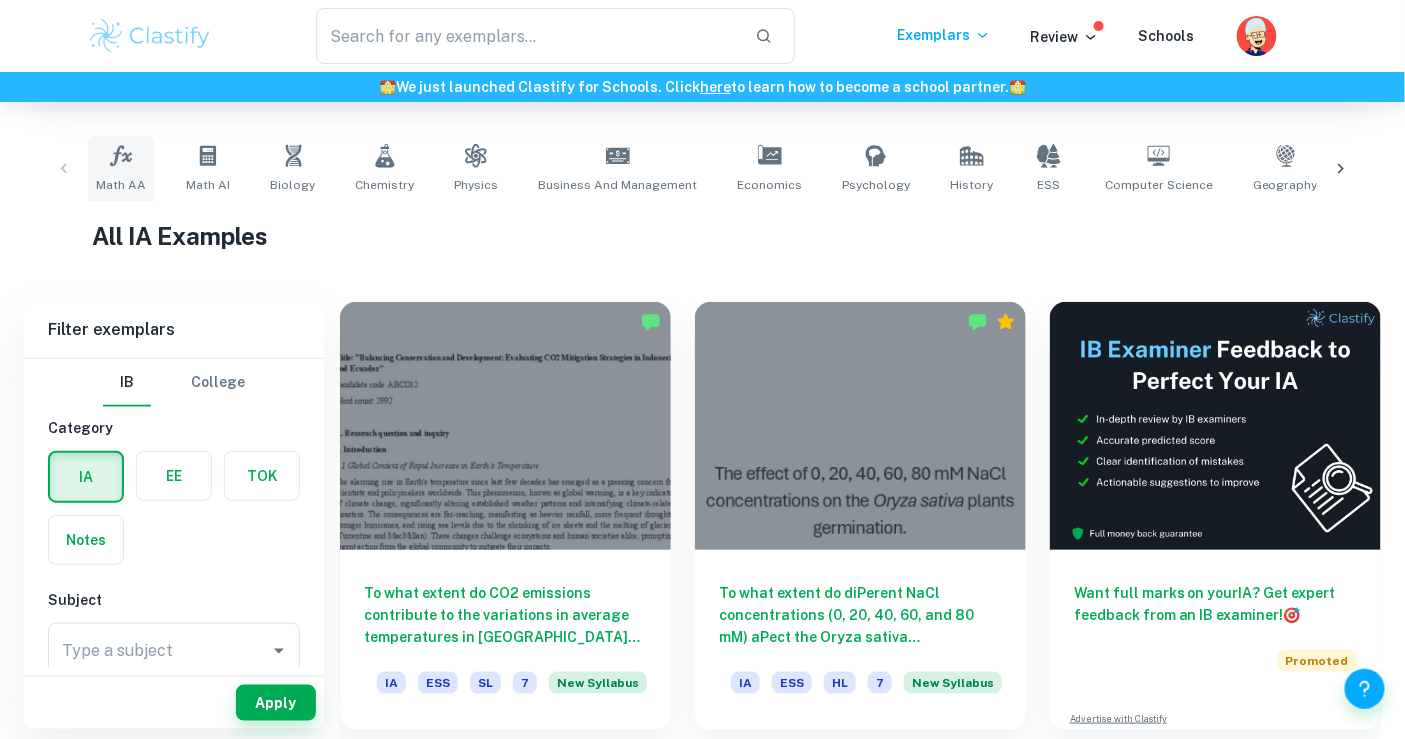 click 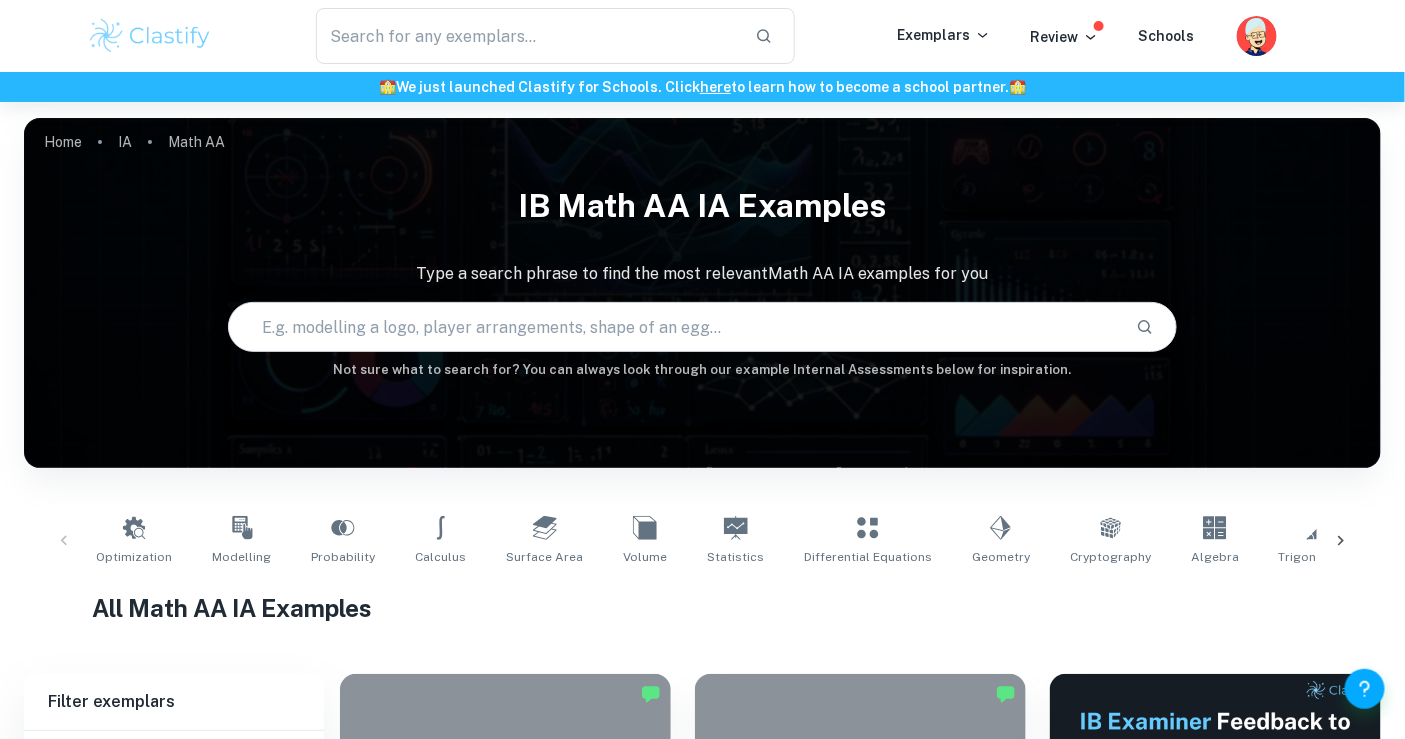 scroll, scrollTop: 34, scrollLeft: 0, axis: vertical 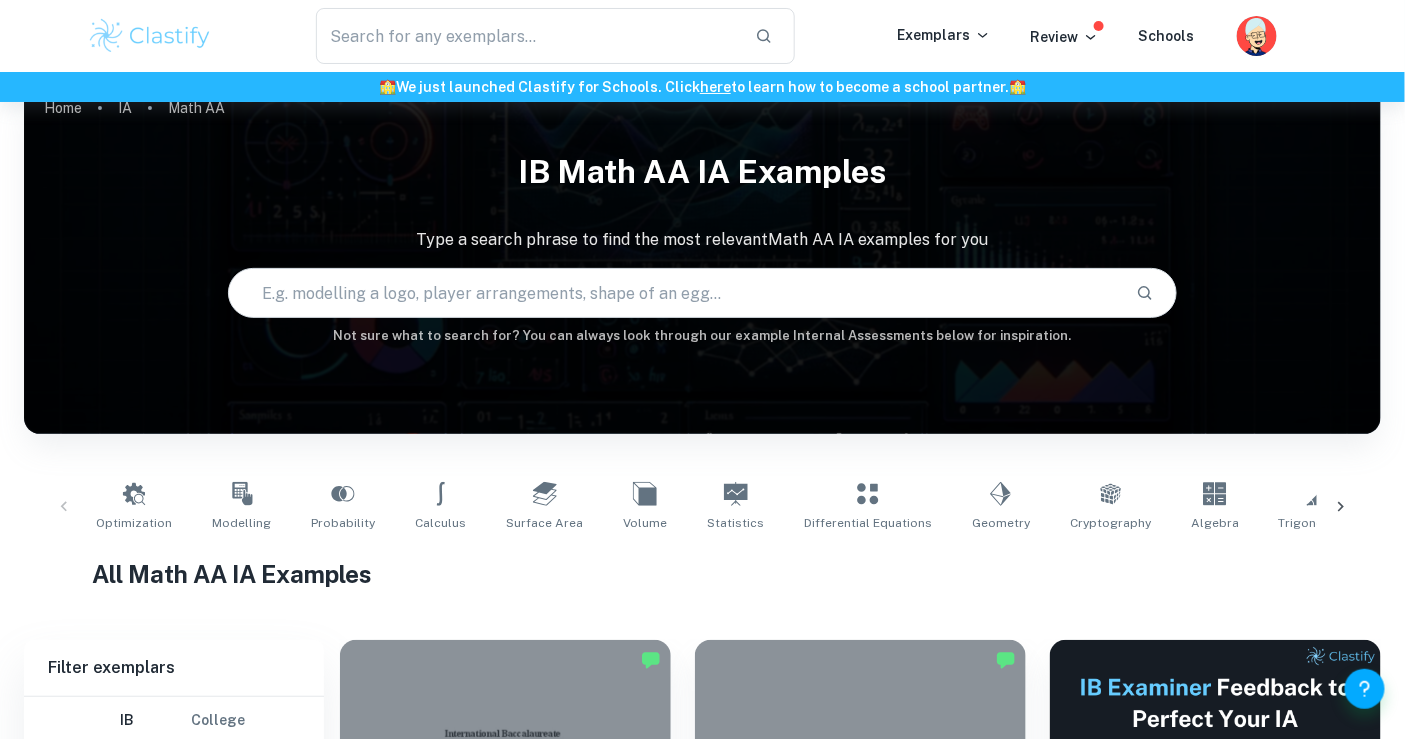 click at bounding box center [1341, 507] 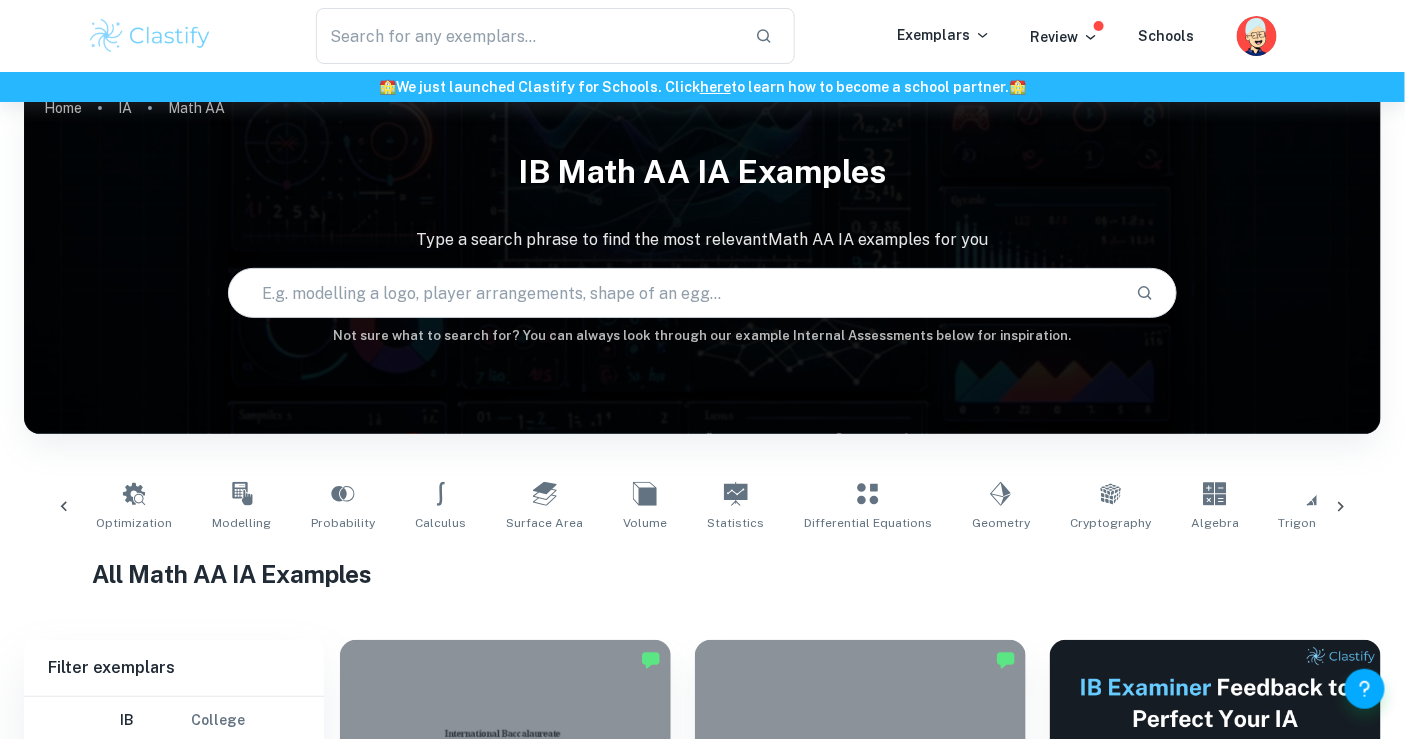 scroll, scrollTop: 0, scrollLeft: 443, axis: horizontal 